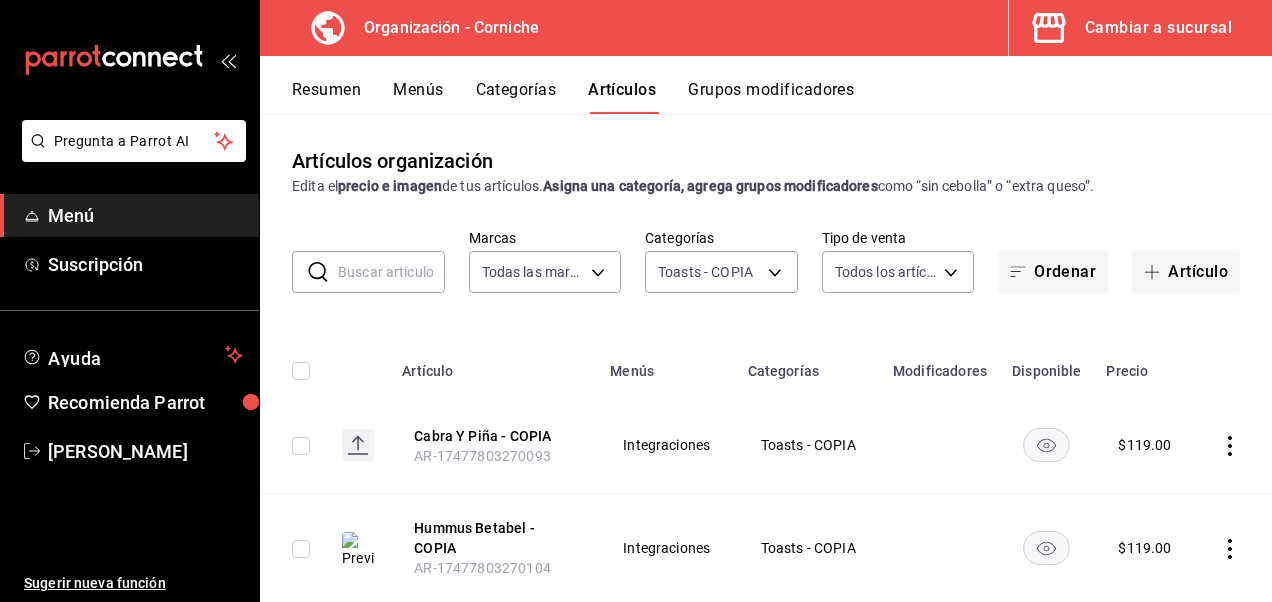 scroll, scrollTop: 0, scrollLeft: 0, axis: both 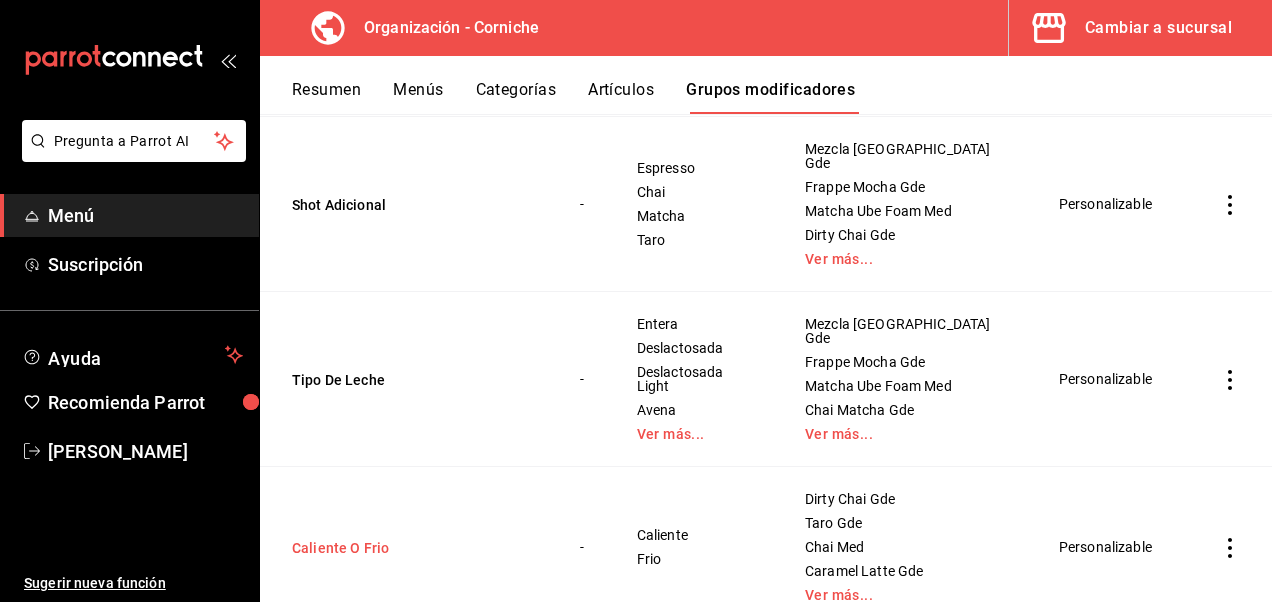 click on "Caliente O Frio" at bounding box center [412, 548] 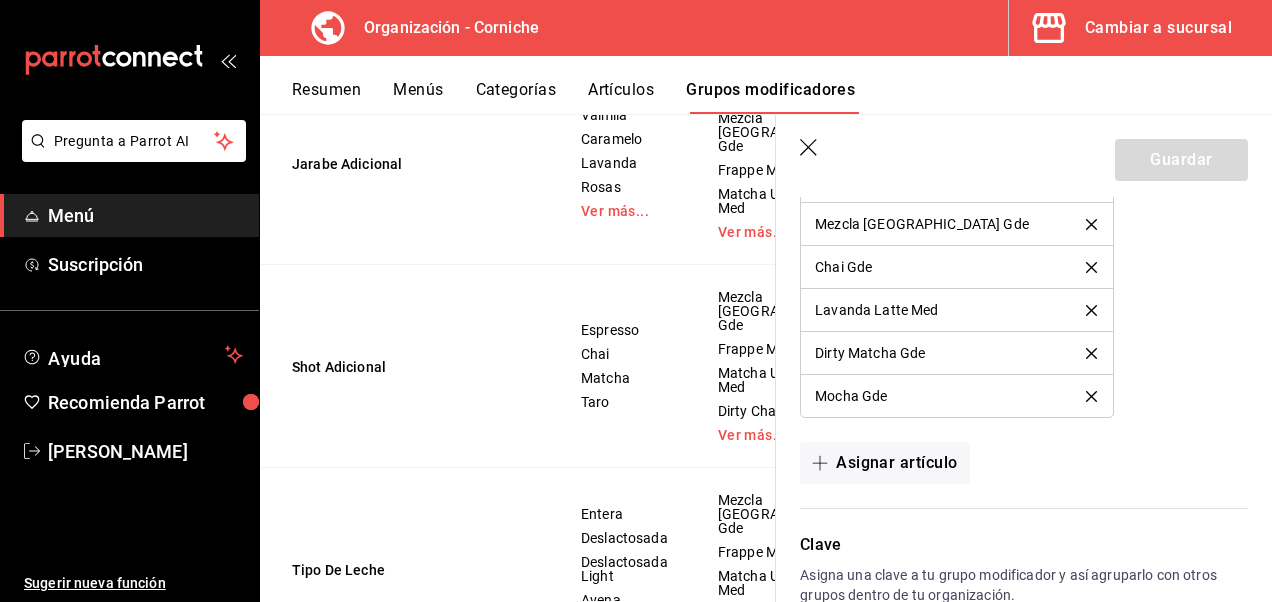 scroll, scrollTop: 2313, scrollLeft: 0, axis: vertical 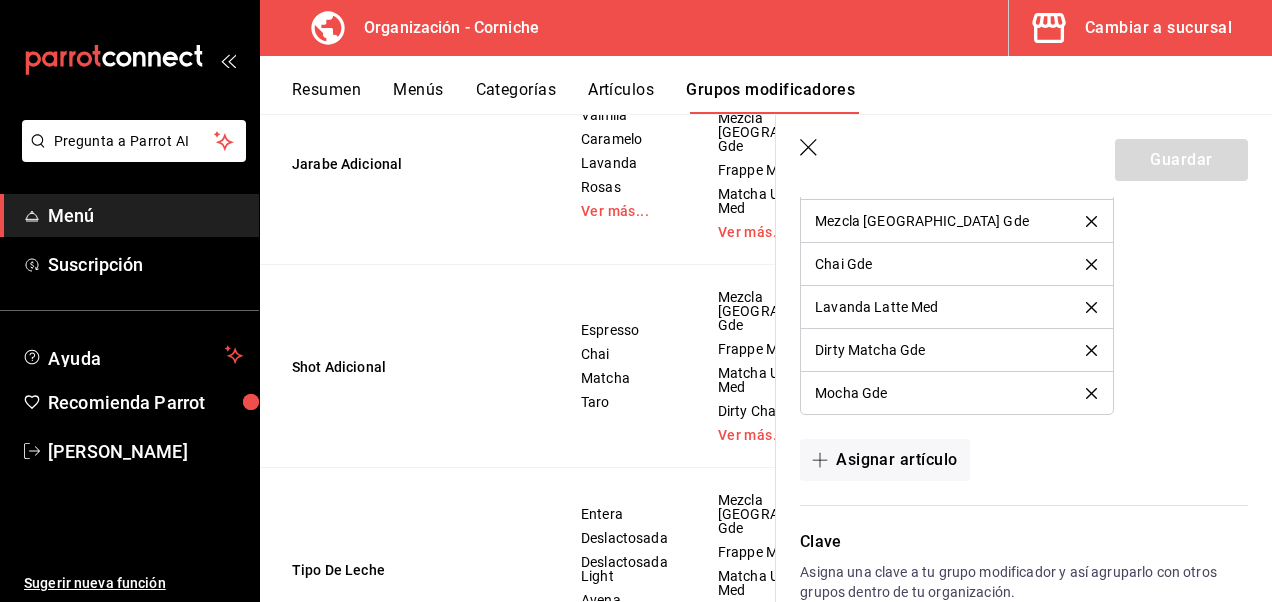 click 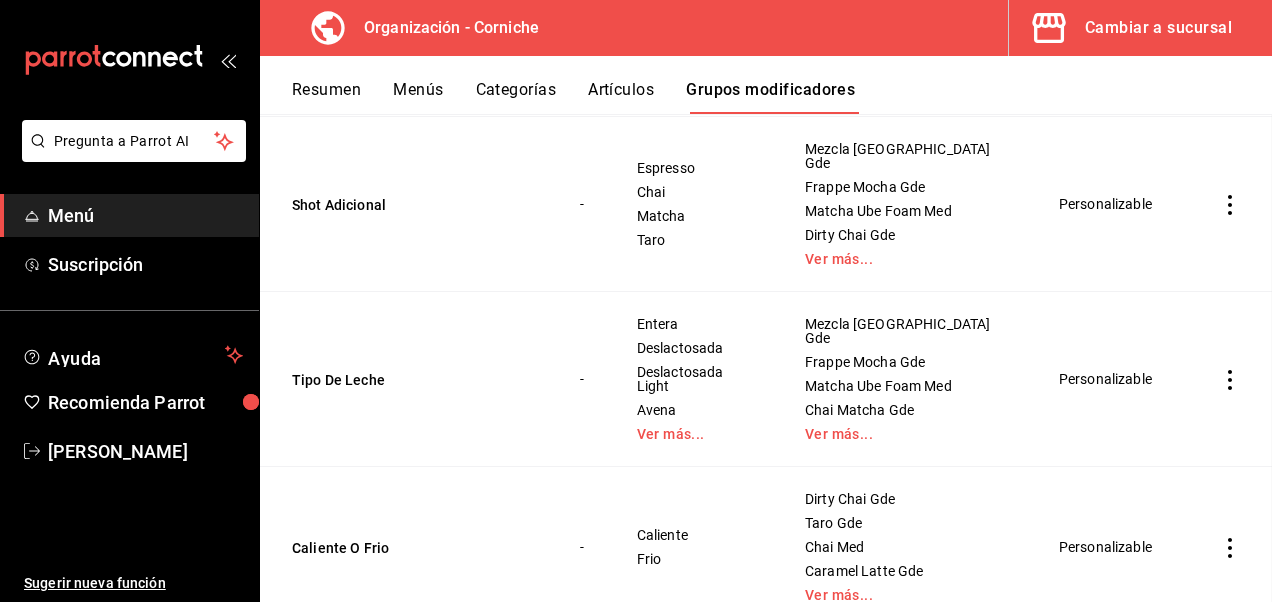 scroll, scrollTop: 0, scrollLeft: 0, axis: both 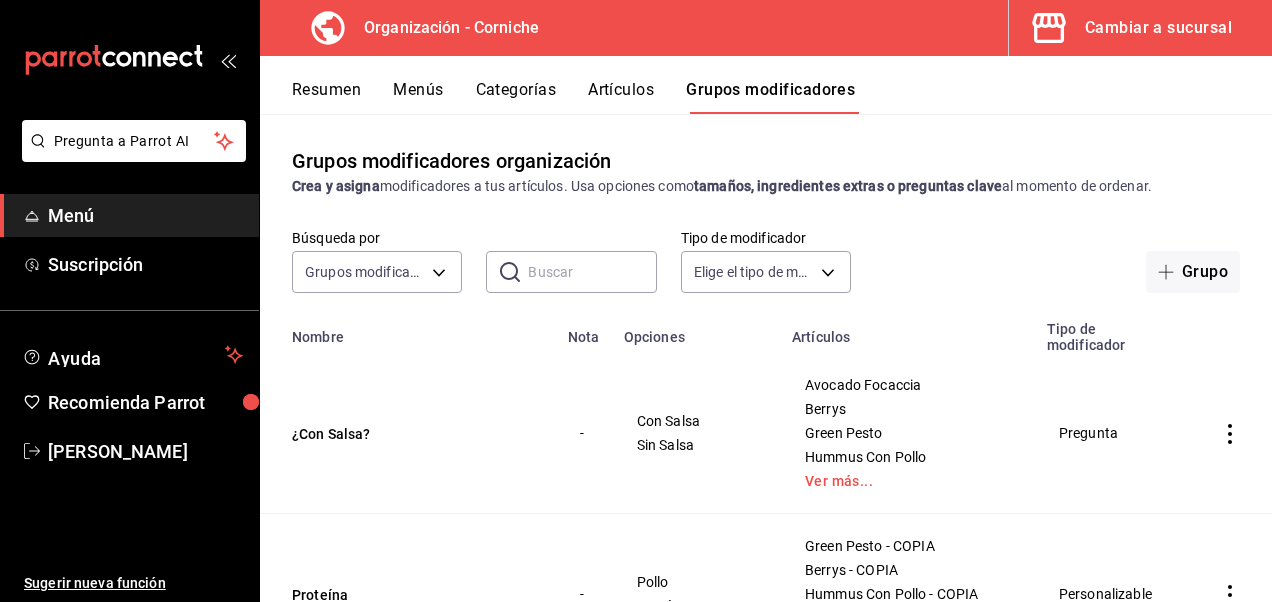 click on "Resumen" at bounding box center (326, 97) 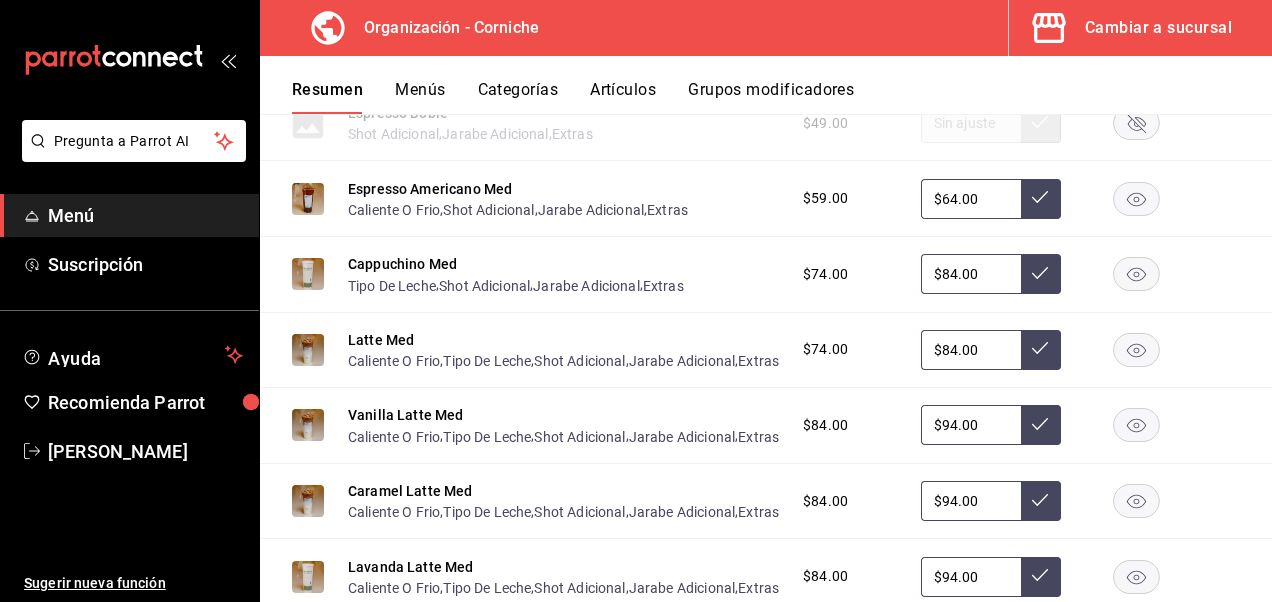 scroll, scrollTop: 587, scrollLeft: 0, axis: vertical 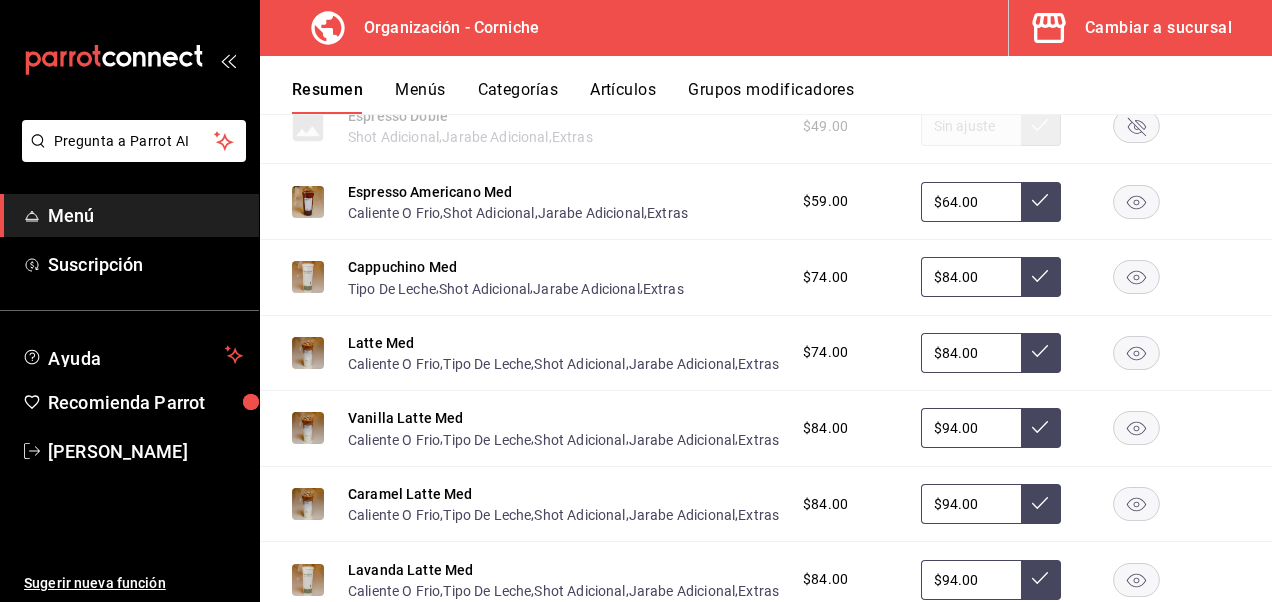 click on "Cappuchino Med Tipo De Leche ,  Shot Adicional ,  Jarabe Adicional ,  Extras $74.00 $84.00" at bounding box center [766, 278] 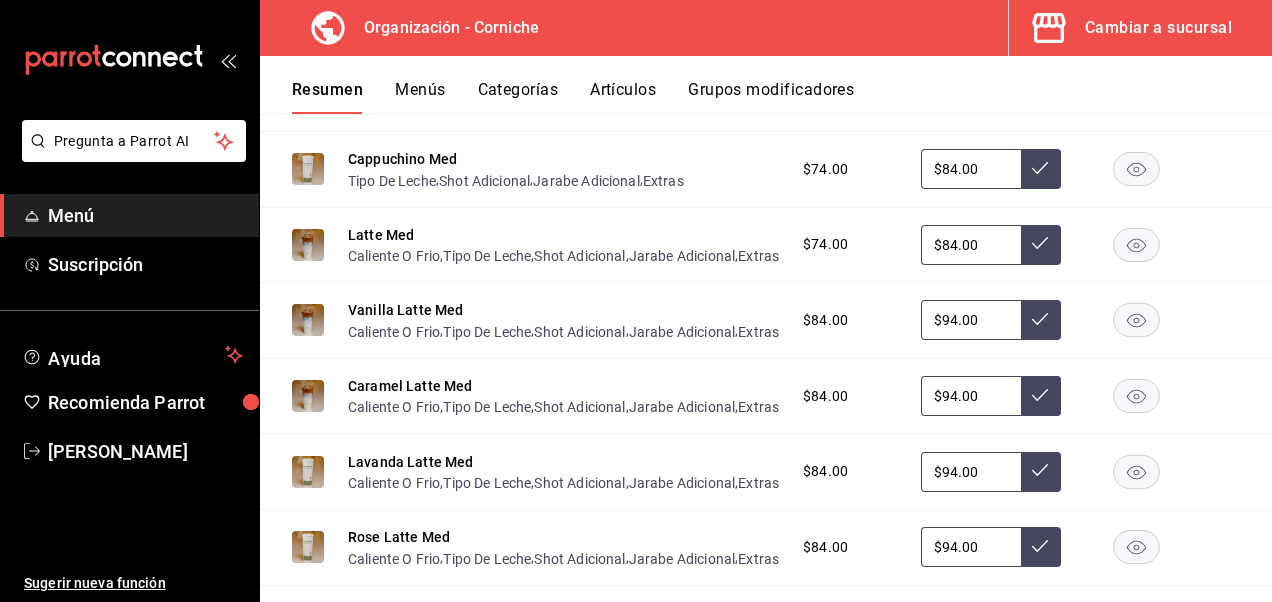 scroll, scrollTop: 728, scrollLeft: 0, axis: vertical 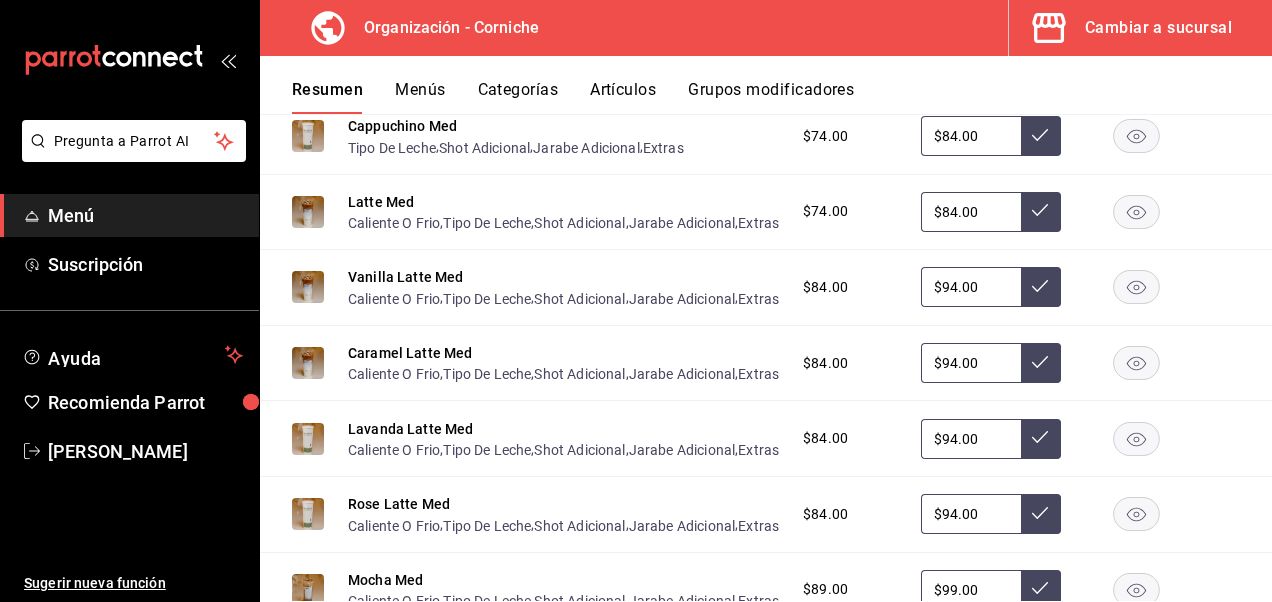 click on "Artículos" at bounding box center [623, 97] 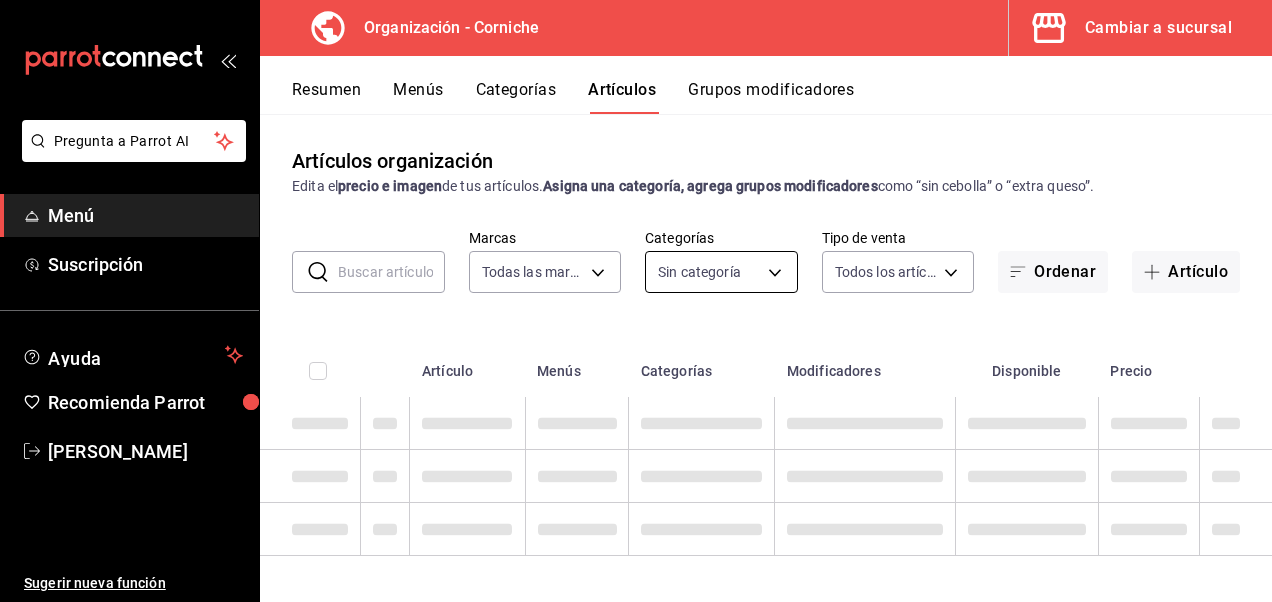 type on "de095c9f-9f33-4311-a1cf-fb09ada0ff3b" 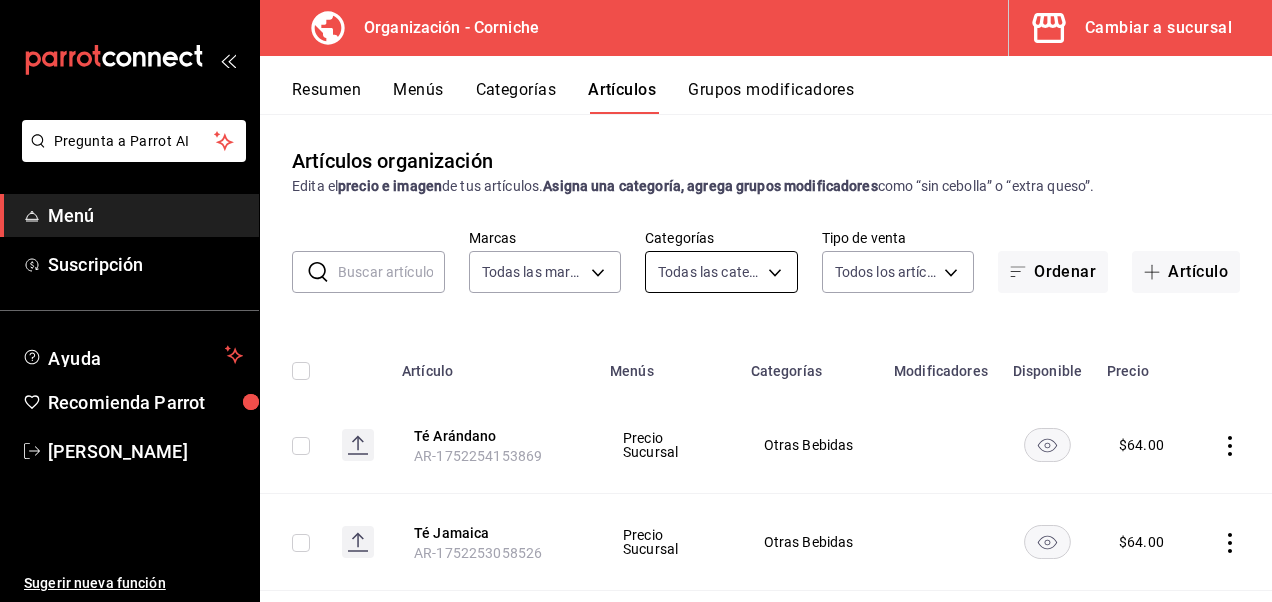 type on "5cc20d59-0c31-443a-836a-efdf5d5b119f,f042814c-f83e-4d8c-9309-fb881c388f5b,722bca03-cc48-4490-bf78-a4cb493c2633,da237724-5f31-4a0d-8488-c88b20a262cf,195415f6-d53e-4f6f-8a7e-8c8d78e51f38,56ae6895-3cda-4734-96fa-ddc450512d53,97b34966-d002-4199-ae62-f1047b3bca4f,f6c14fca-fc5b-4cea-8f1d-19fc12c082e7,b06ac50c-92c9-48fc-9734-aa148c5f33f9,52ec092a-5f40-4f0a-b6ed-ffeacb9f6aa7,bbcc3957-8ebf-4f7d-b82b-b0b2bf418dd7,eb824b0c-4089-43f7-931b-0af1e5866ba2,5b513675-feff-481b-bb16-085ca7b9fee9,9501b6a1-544b-4809-908d-d4d95650fa20" 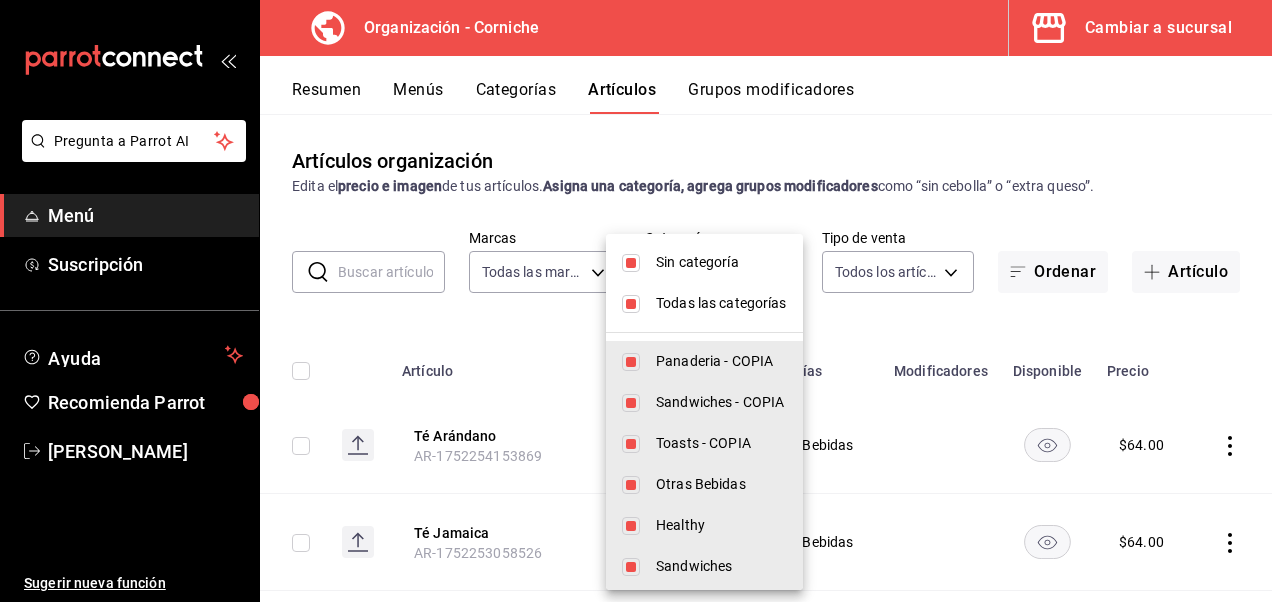 click on "Pregunta a Parrot AI Menú   Suscripción   Ayuda Recomienda Parrot   [PERSON_NAME]   Sugerir nueva función   Organización - Corniche Cambiar a sucursal Resumen Menús Categorías Artículos Grupos modificadores Artículos organización Edita el  precio e imagen  de tus artículos.  Asigna una categoría, agrega grupos modificadores  como “sin cebolla” o “extra queso”. ​ ​ Marcas Todas las marcas, Sin marca de095c9f-9f33-4311-a1cf-fb09ada0ff3b Categorías Todas las categorías, Sin categoría Tipo de venta Todos los artículos ALL Ordenar Artículo Artículo Menús Categorías Modificadores Disponible Precio Té Arándano AR-1752254153869 Precio Sucursal Otras Bebidas $ 64.00 Té [GEOGRAPHIC_DATA] AR-1752253058526 Precio Sucursal Otras Bebidas $ 64.00 Boba AR-1752164429868 $ 12.00 Croissant Natural - COPIA AR-17477803269971 Integraciones Panaderia - COPIA $ 64.00 Croissant De Almendra - COPIA AR-17477803269982 Integraciones Panaderia - COPIA $ 74.00 Chocolatín - COPIA AR-17477803269993 Integraciones $ $ $" at bounding box center [636, 301] 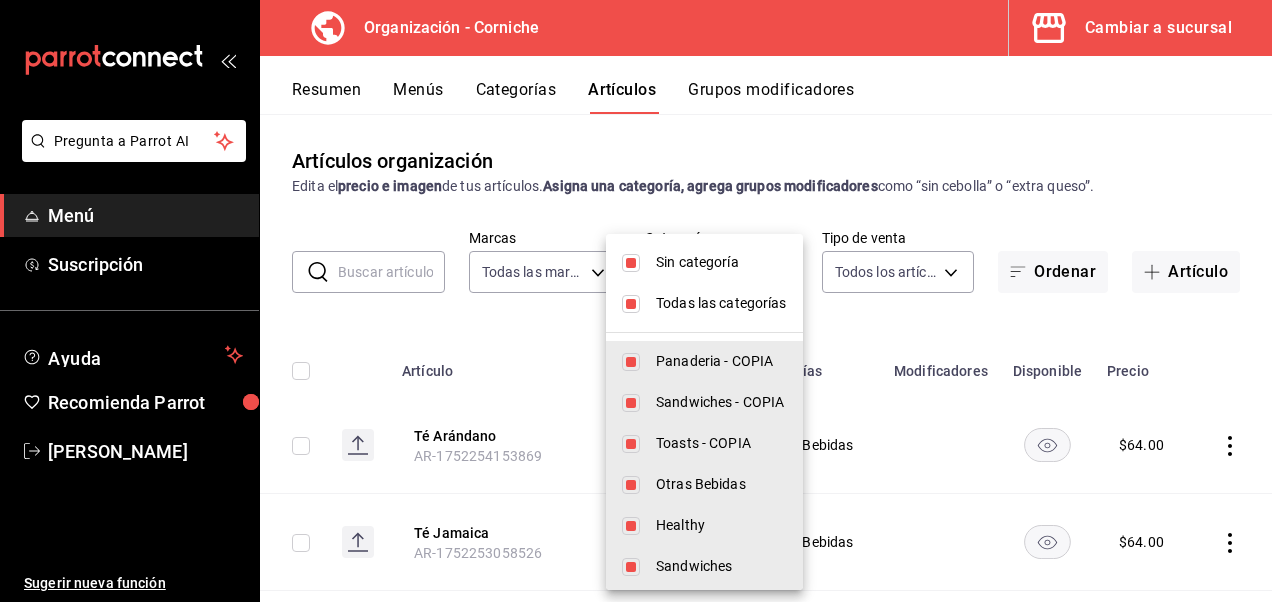 click at bounding box center (631, 263) 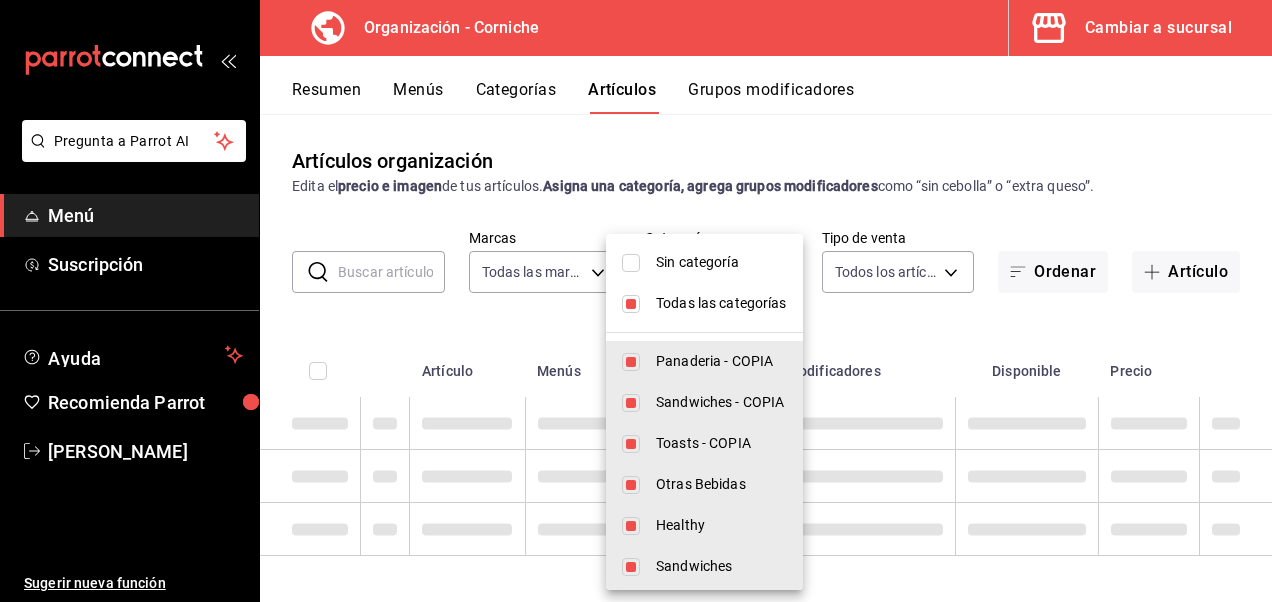 click at bounding box center [631, 304] 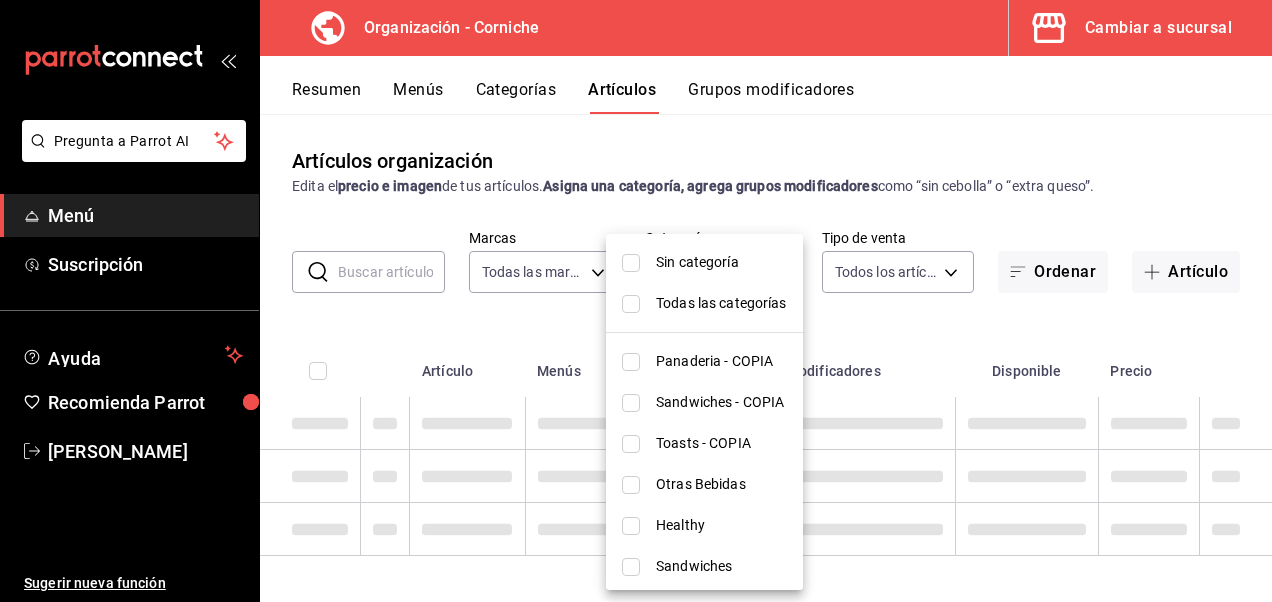 type 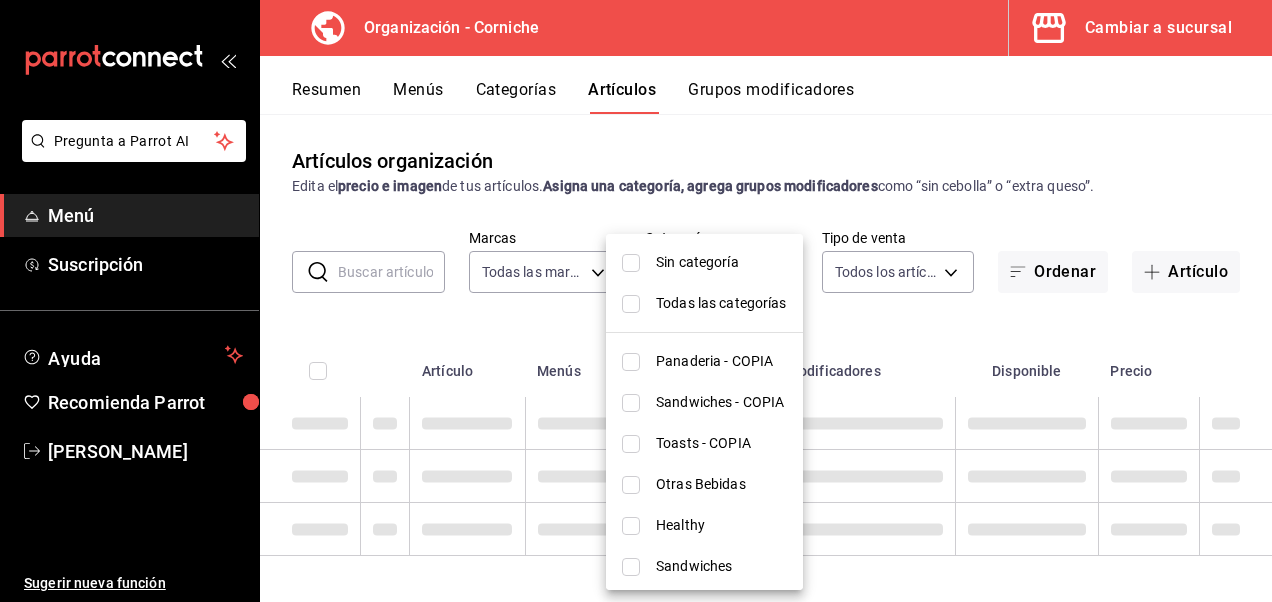 checkbox on "false" 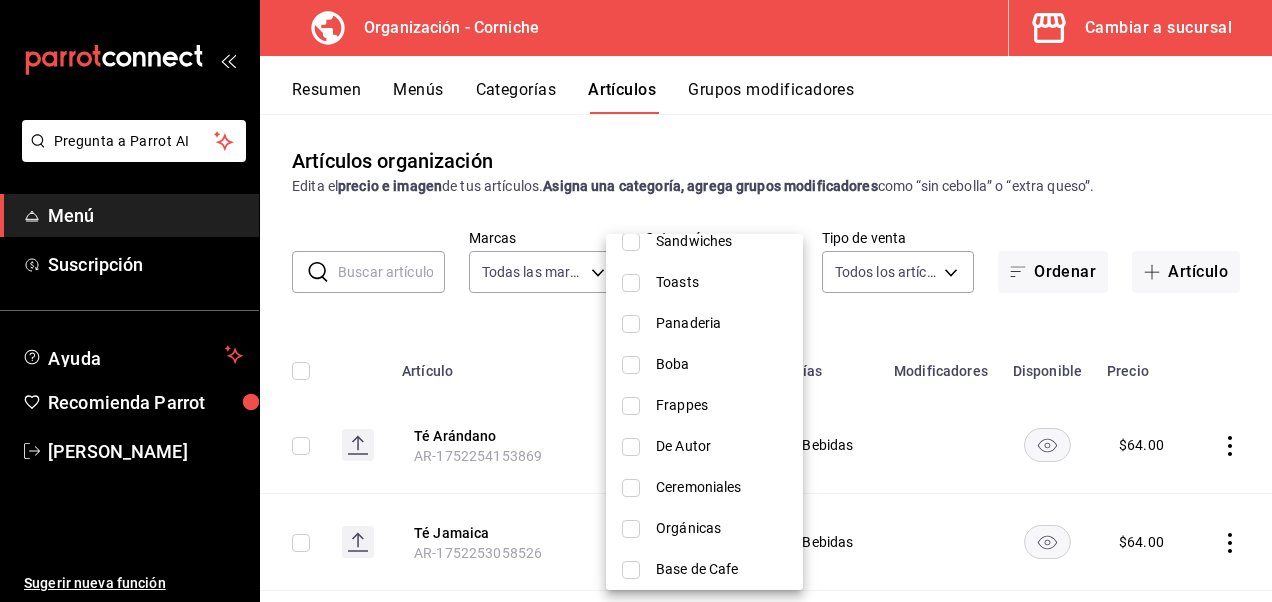 scroll, scrollTop: 333, scrollLeft: 0, axis: vertical 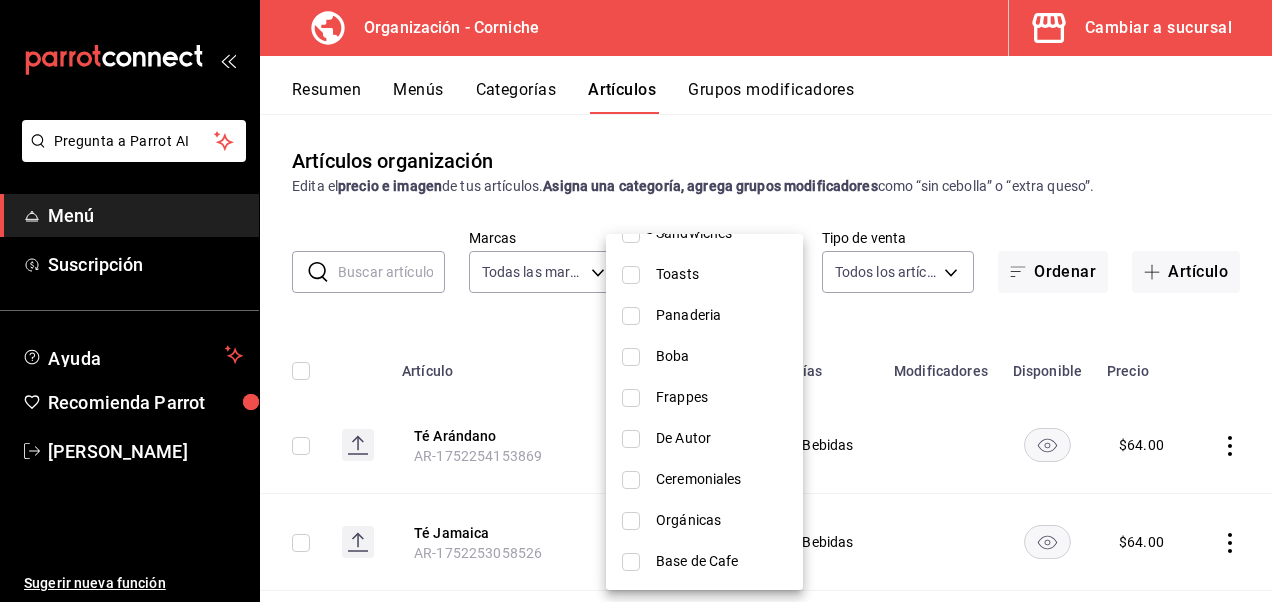 click at bounding box center [631, 562] 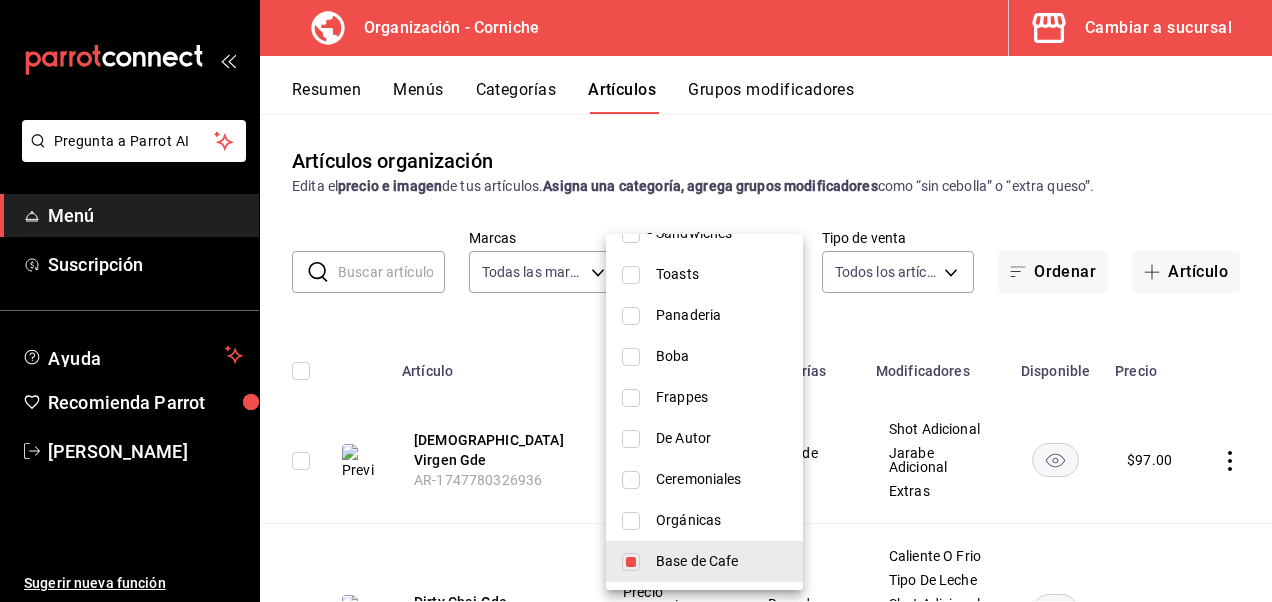 click at bounding box center (636, 301) 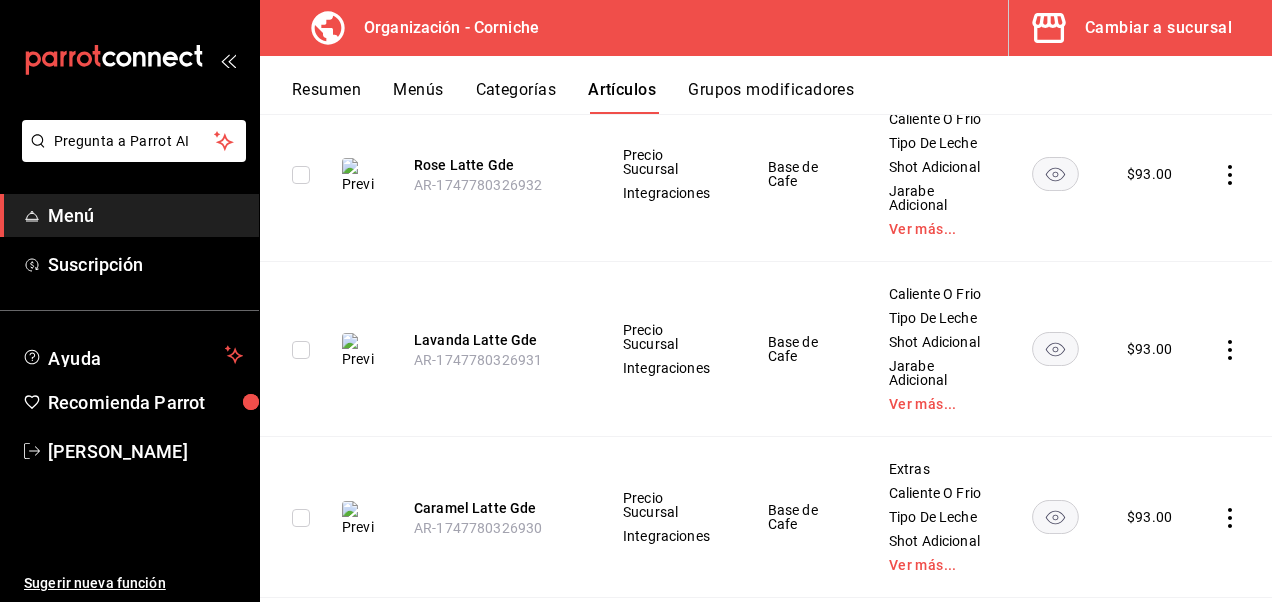 scroll, scrollTop: 963, scrollLeft: 0, axis: vertical 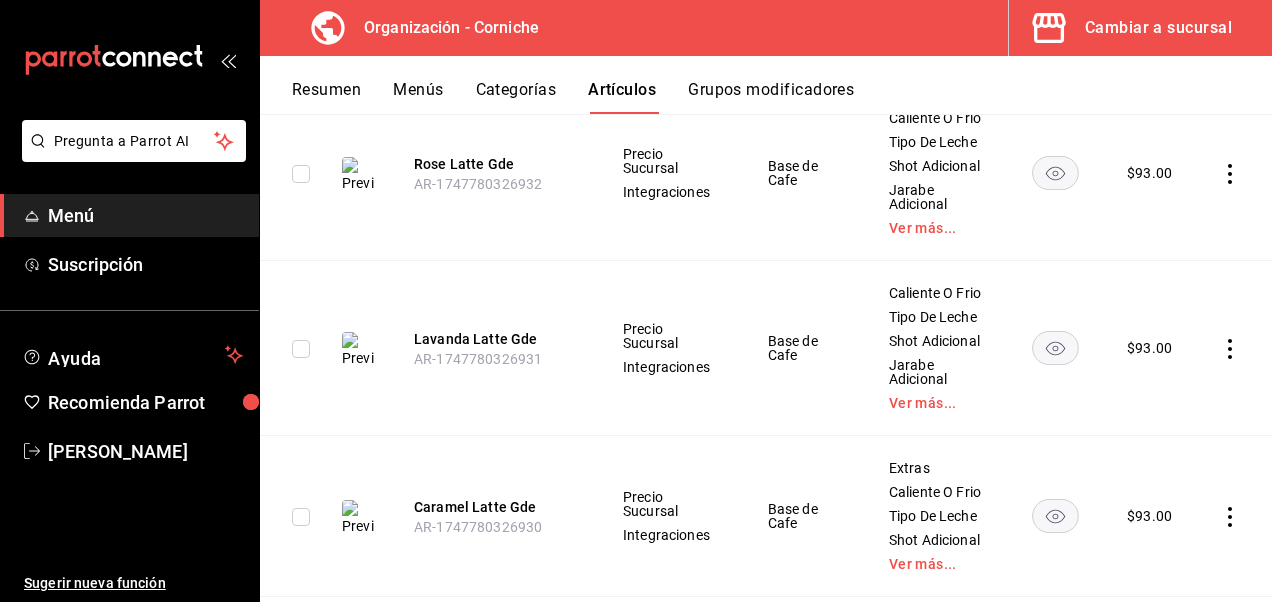 click at bounding box center [1055, 173] 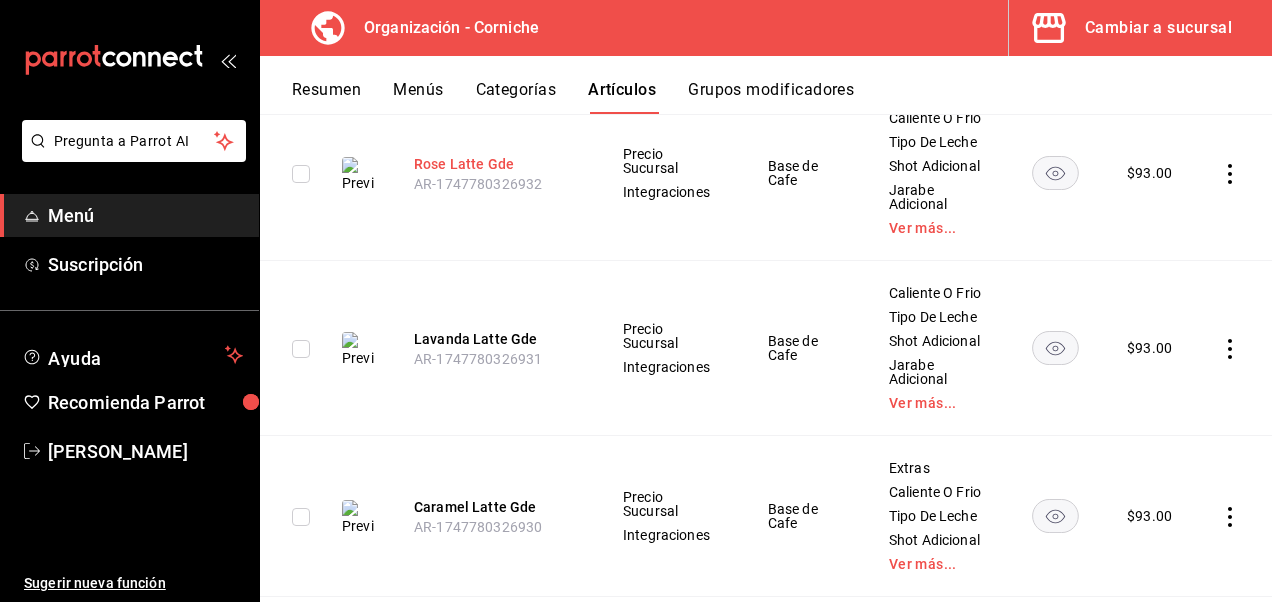 click on "Rose Latte Gde" at bounding box center (494, 164) 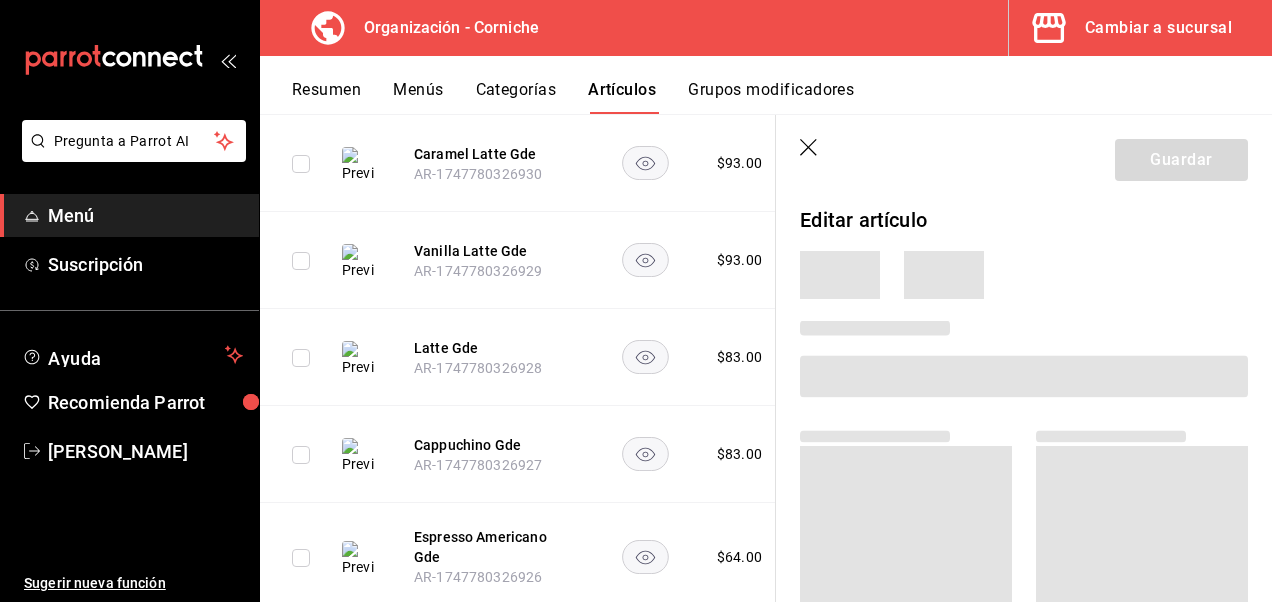 scroll, scrollTop: 626, scrollLeft: 0, axis: vertical 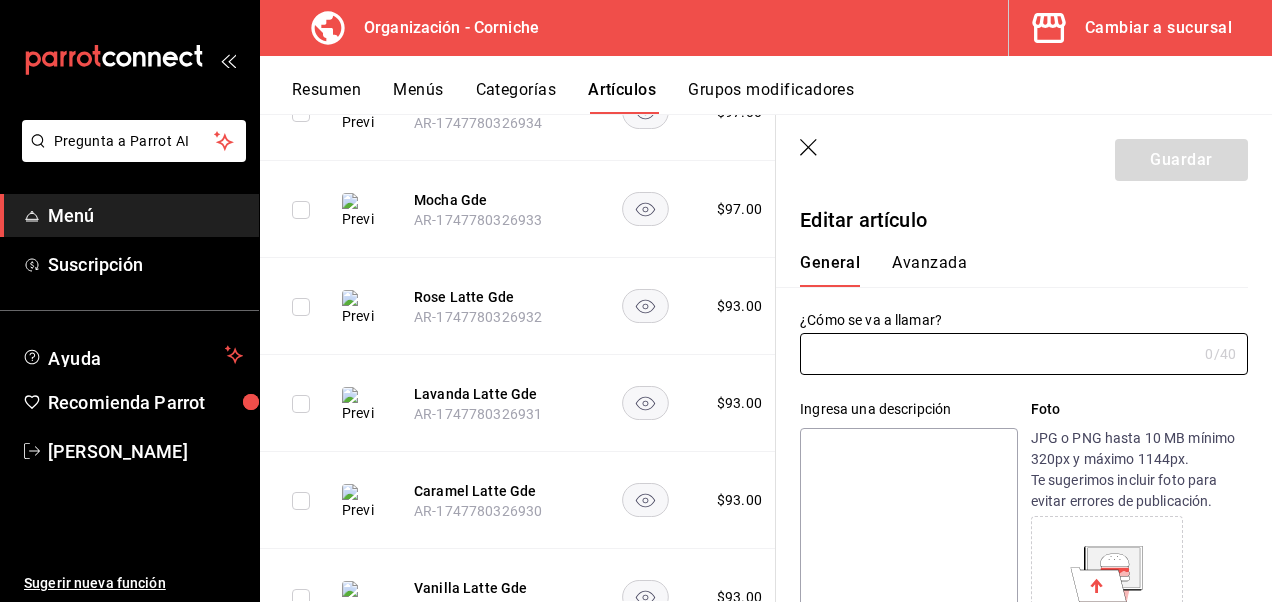 type on "Rose Latte Gde" 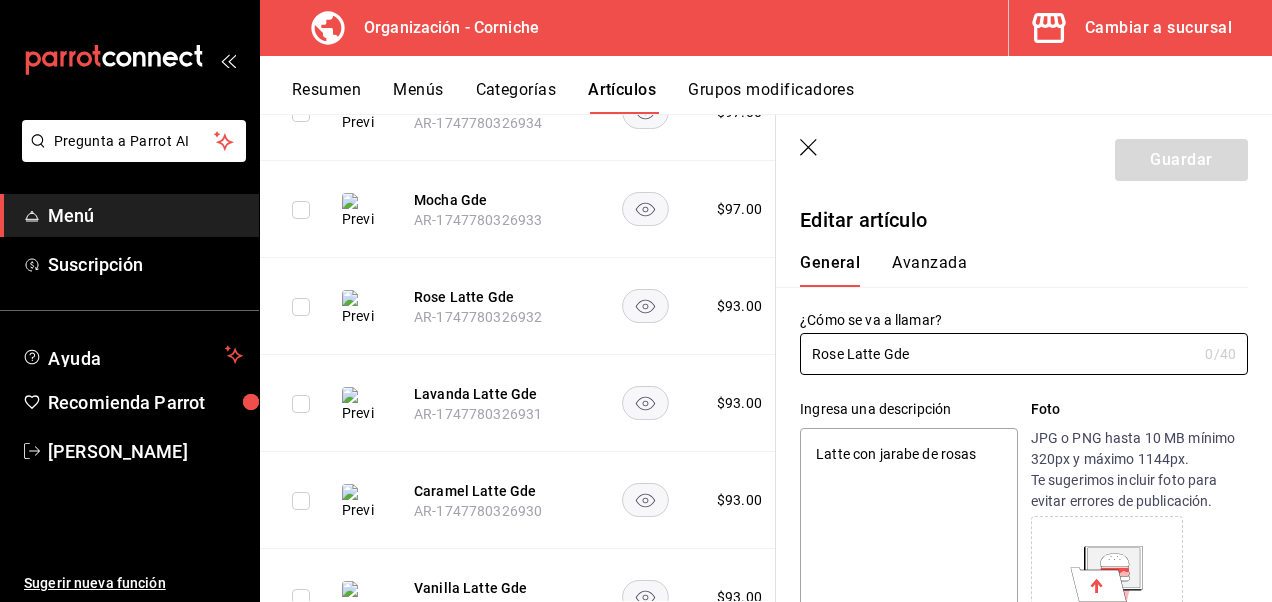 type on "x" 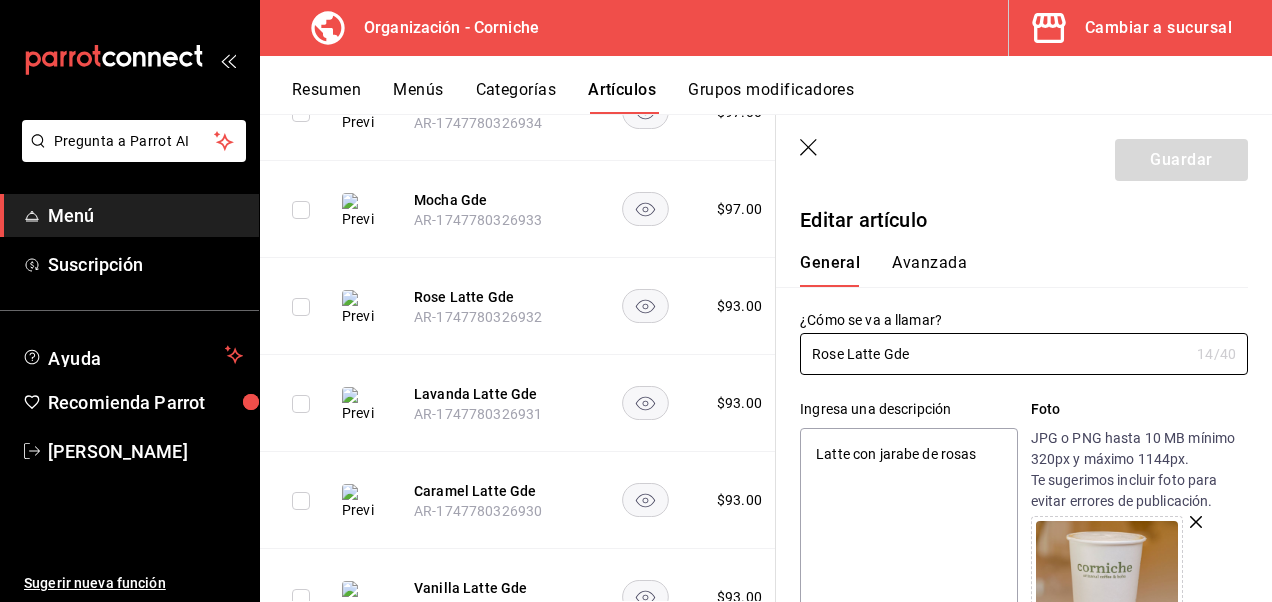 scroll, scrollTop: 292, scrollLeft: 0, axis: vertical 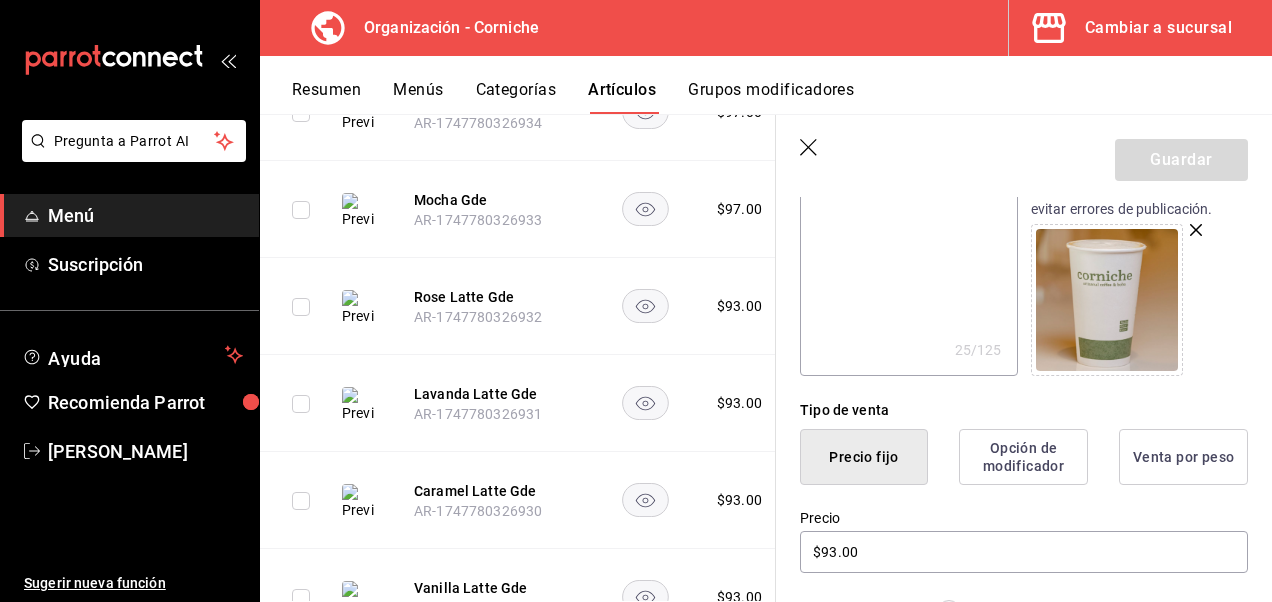 click at bounding box center (1107, 300) 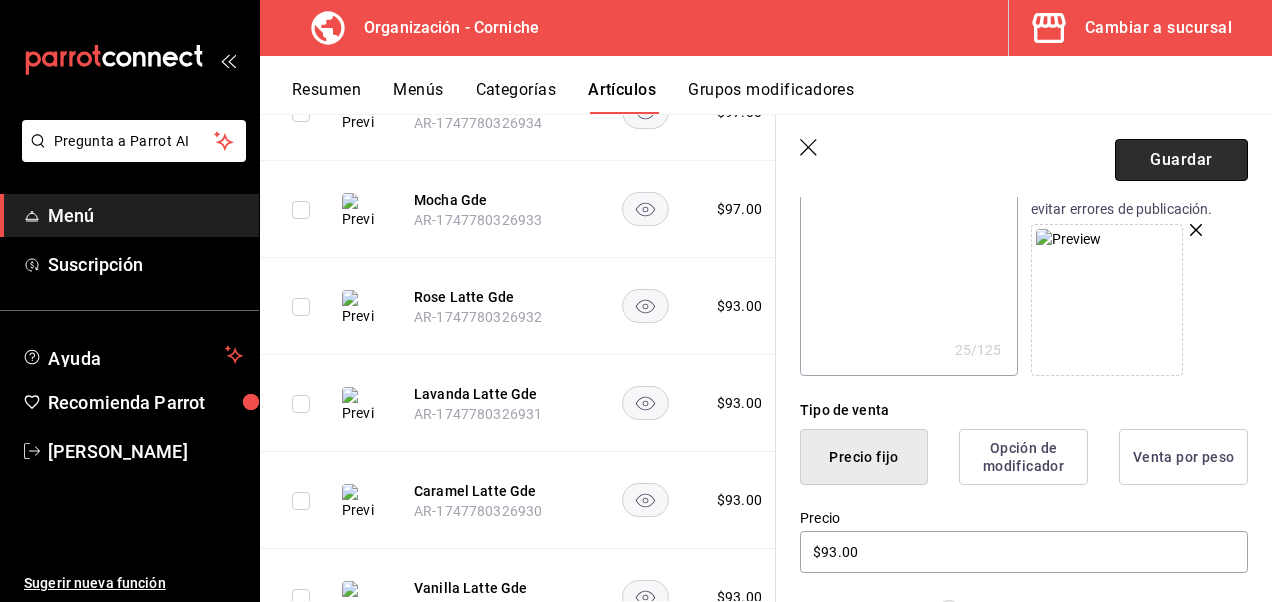 click on "Guardar" at bounding box center (1181, 160) 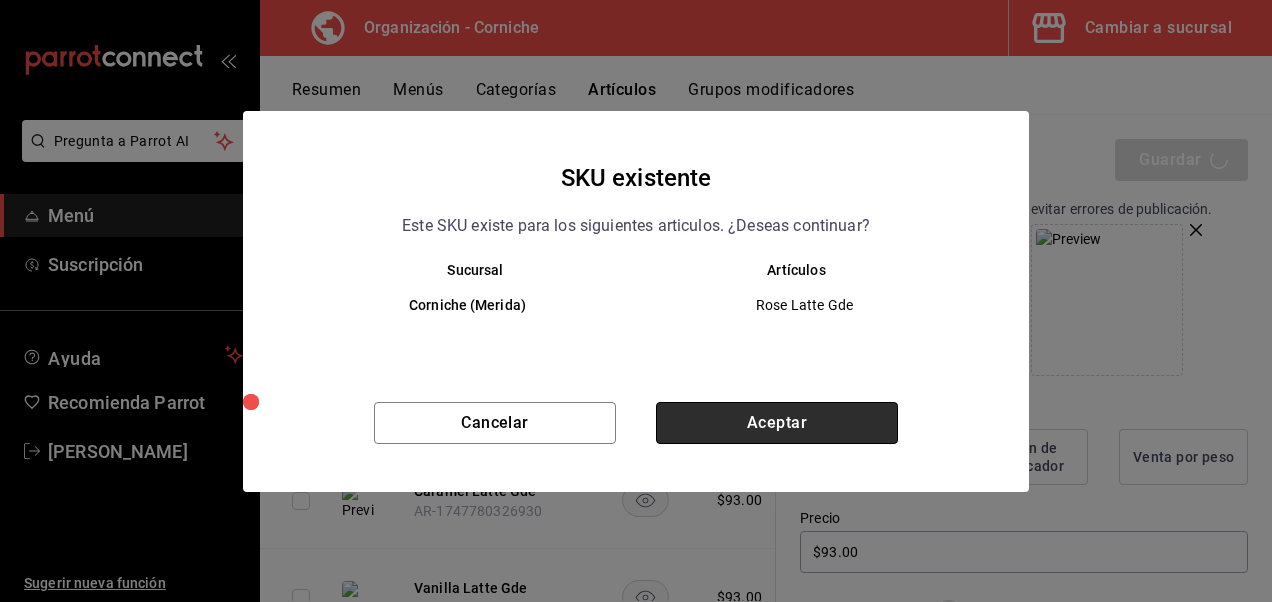 click on "Aceptar" at bounding box center (777, 423) 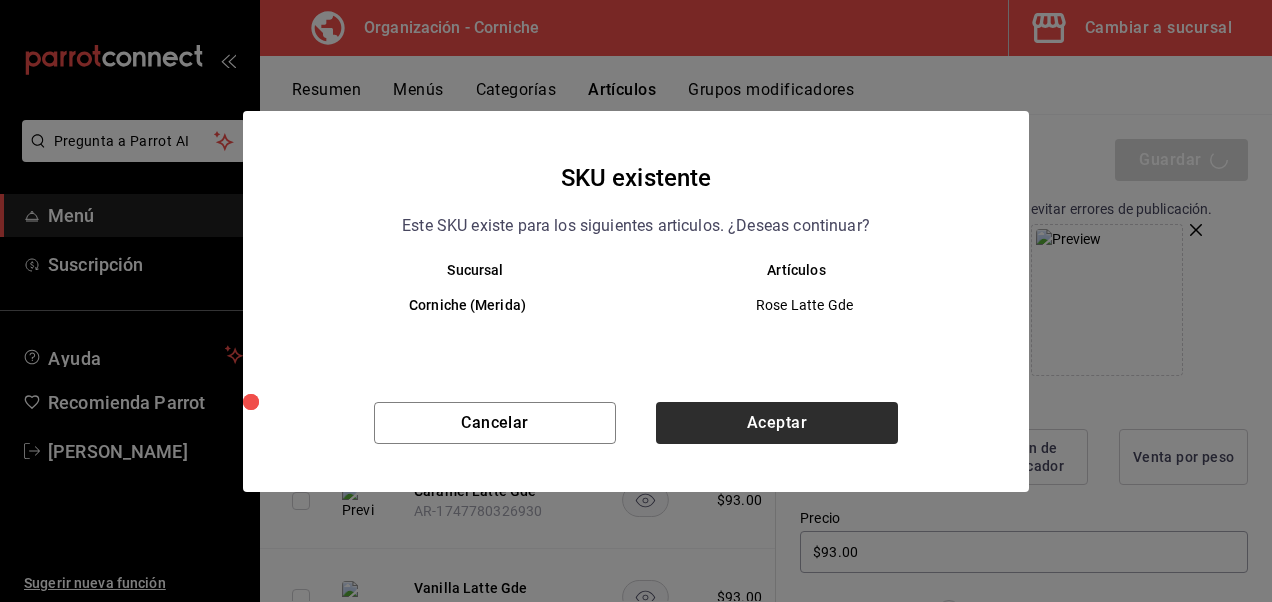 type on "x" 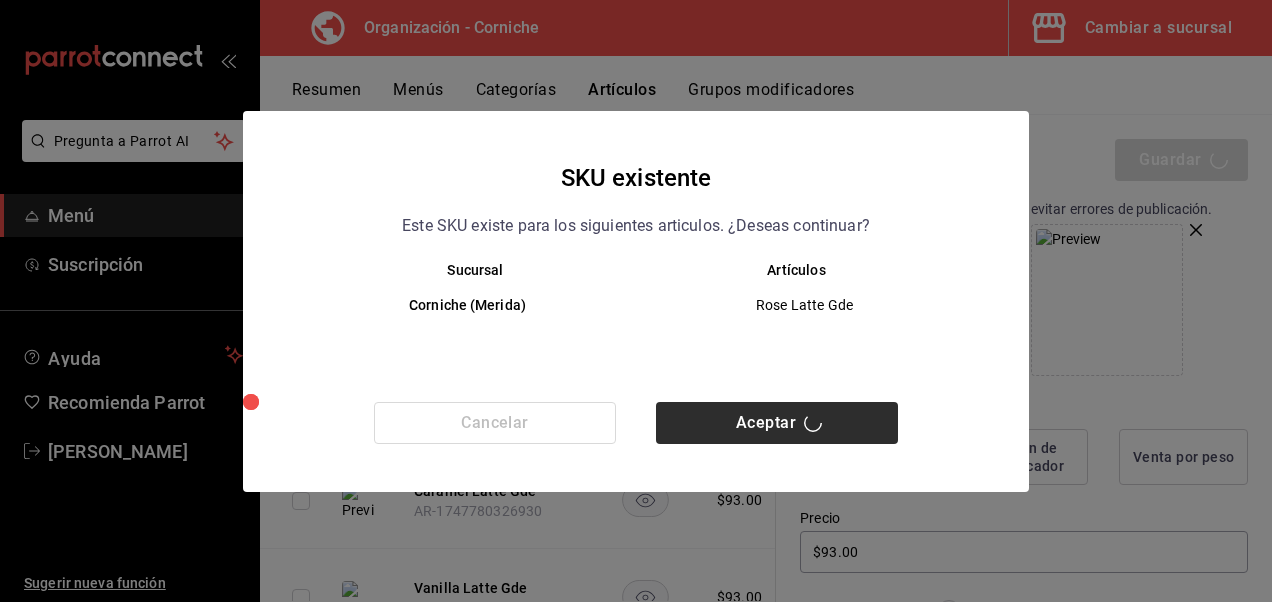type 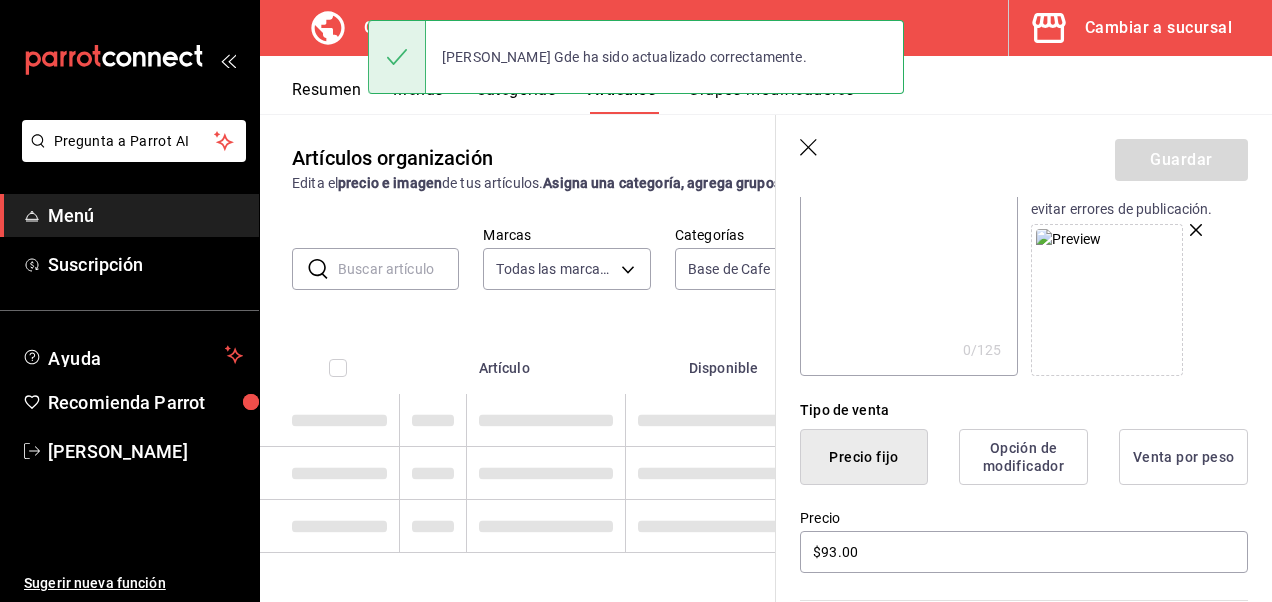 scroll, scrollTop: 2, scrollLeft: 0, axis: vertical 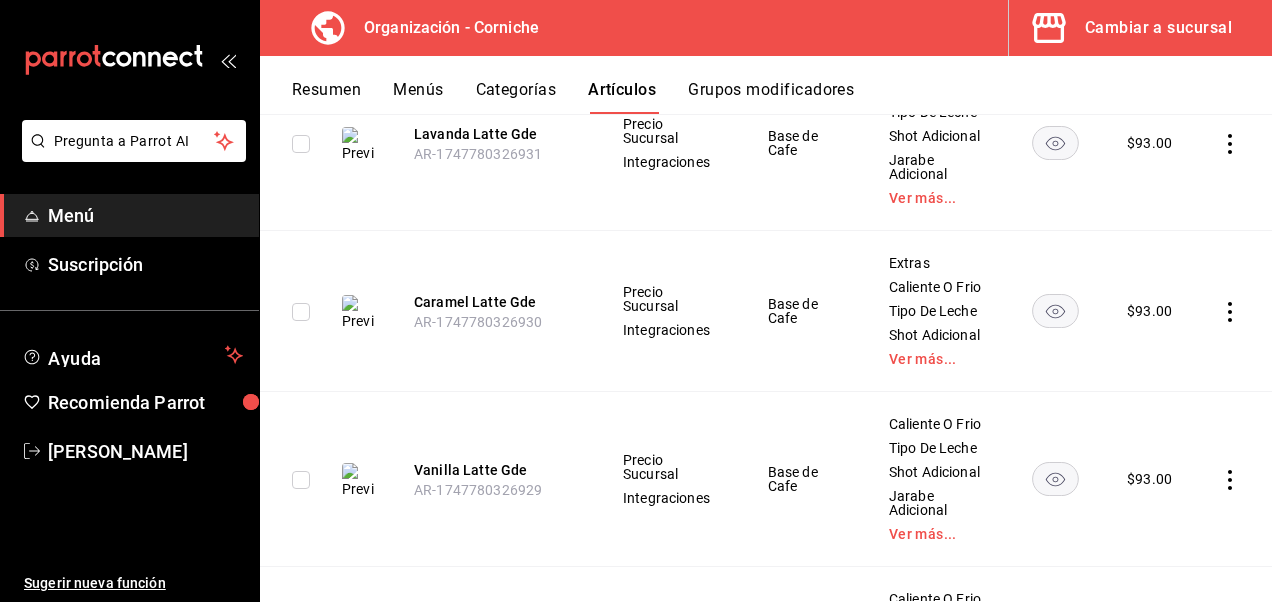 click on "$ 93.00" at bounding box center [1149, 143] 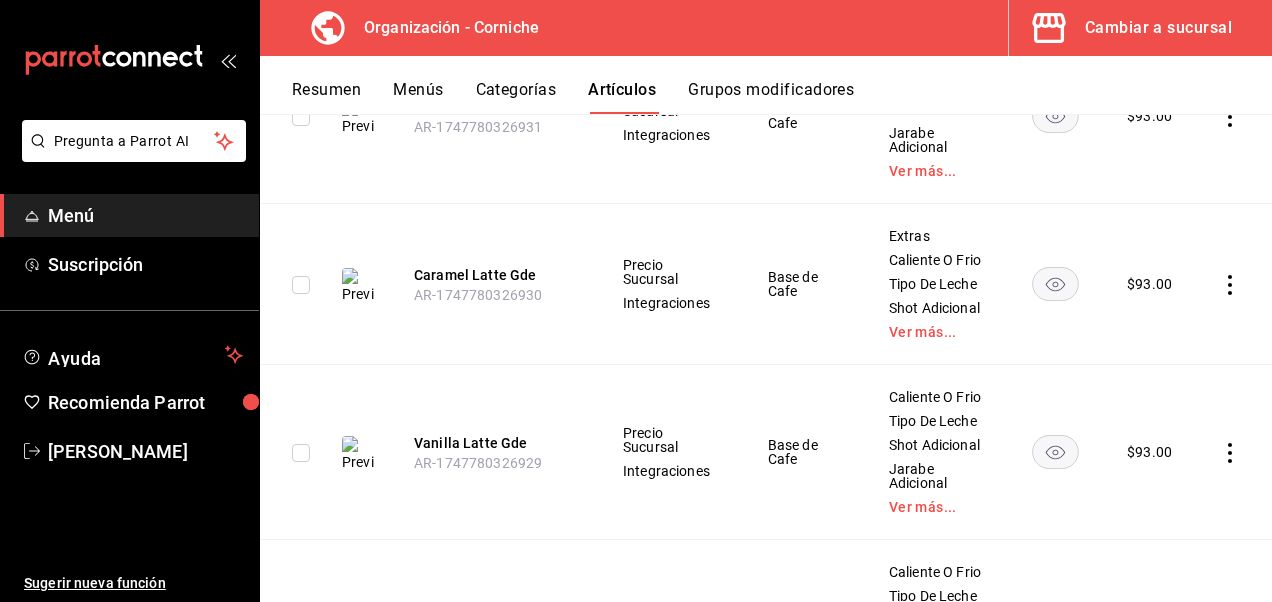 scroll, scrollTop: 1196, scrollLeft: 0, axis: vertical 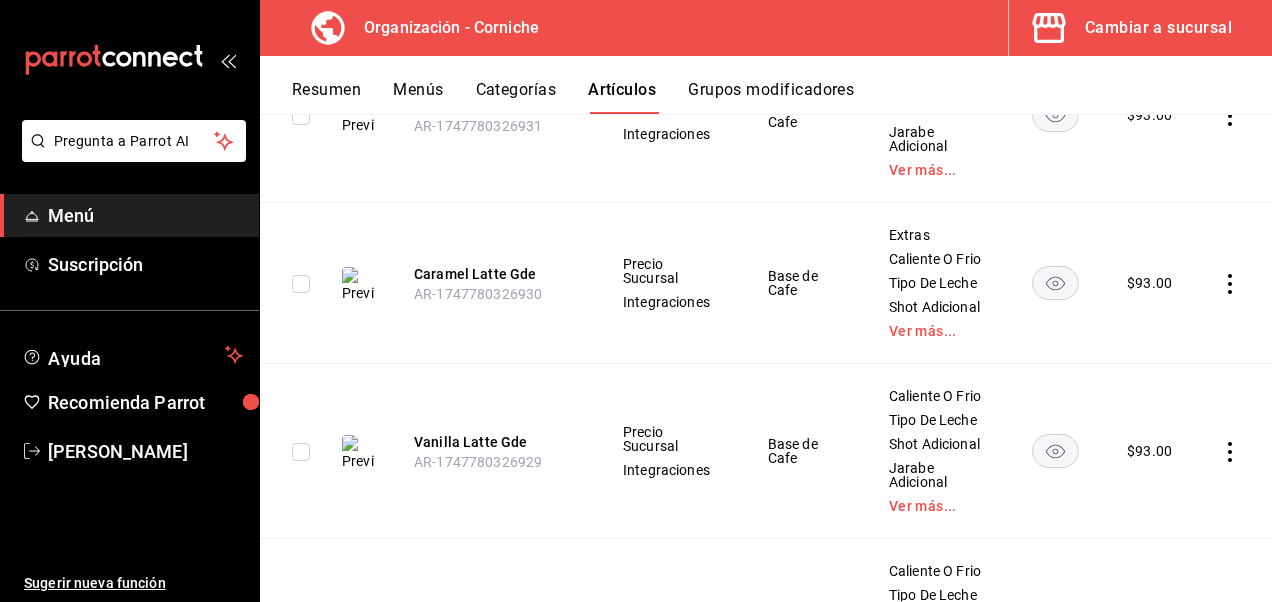 click on "Lavanda Latte Gde" at bounding box center (494, 106) 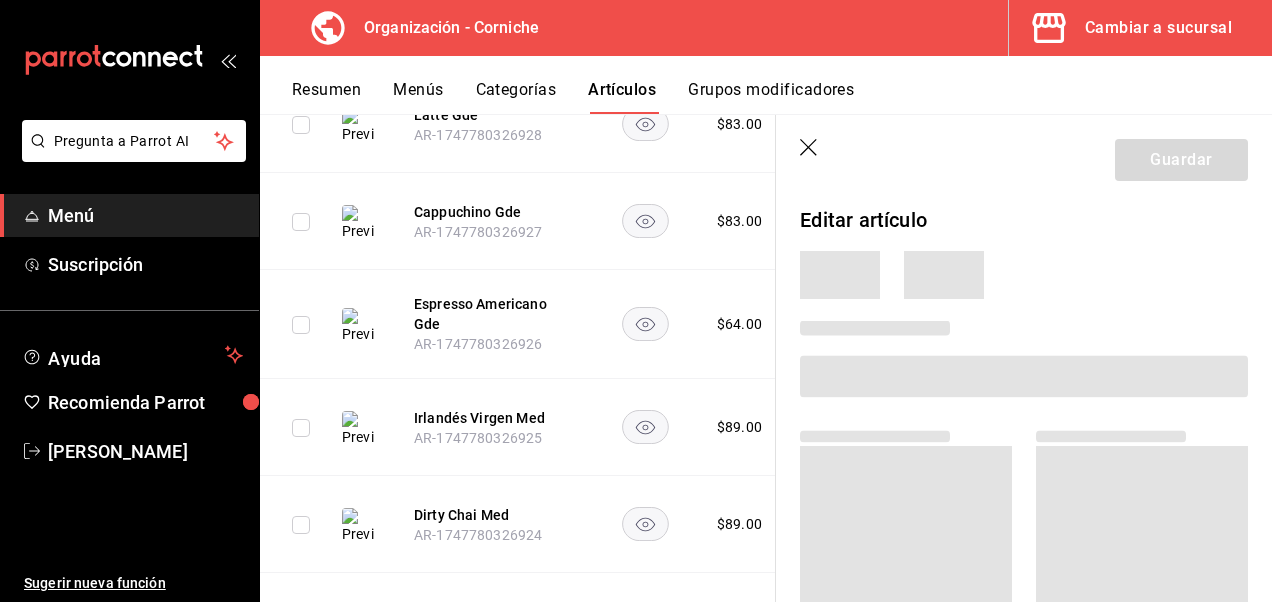scroll, scrollTop: 806, scrollLeft: 0, axis: vertical 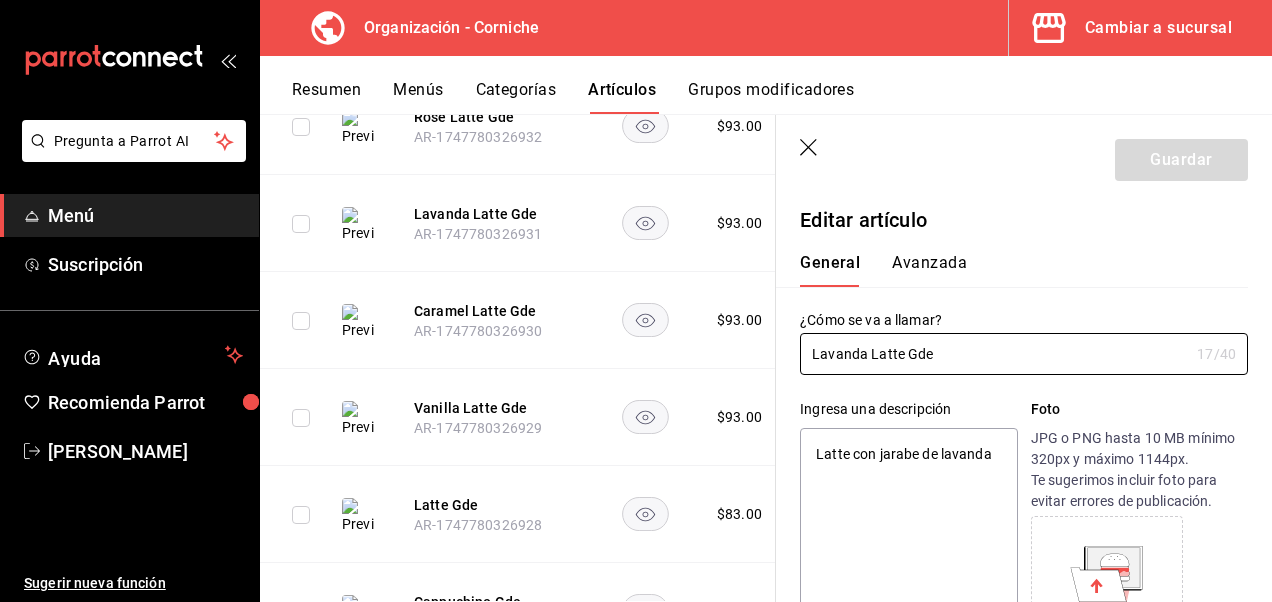 type on "x" 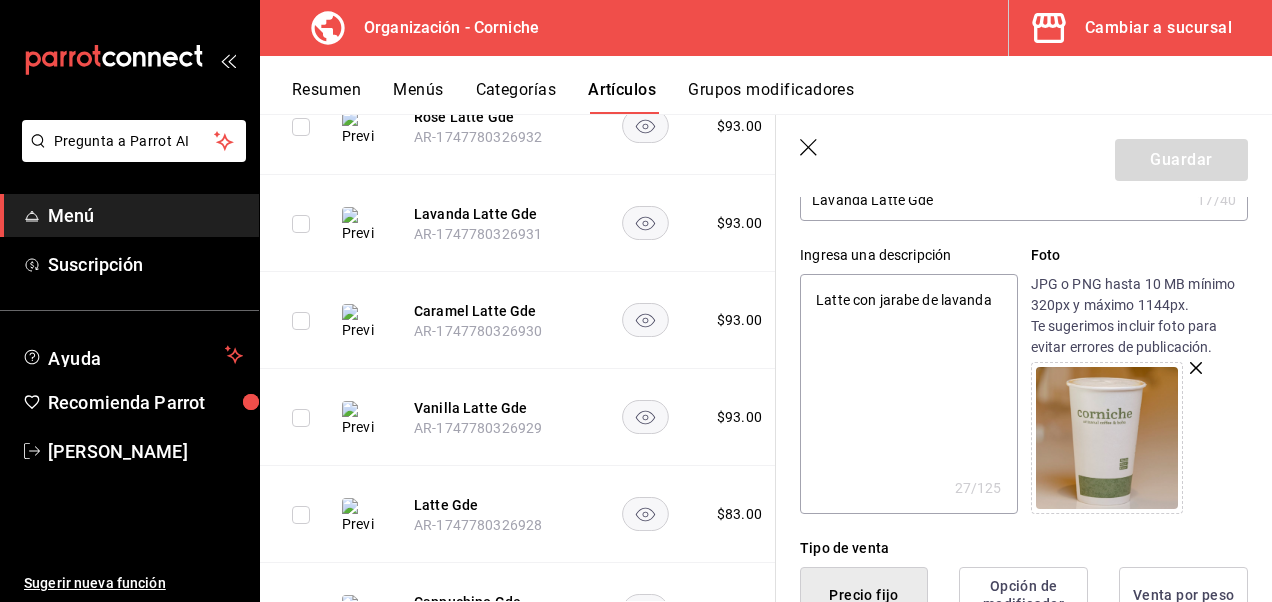 scroll, scrollTop: 158, scrollLeft: 0, axis: vertical 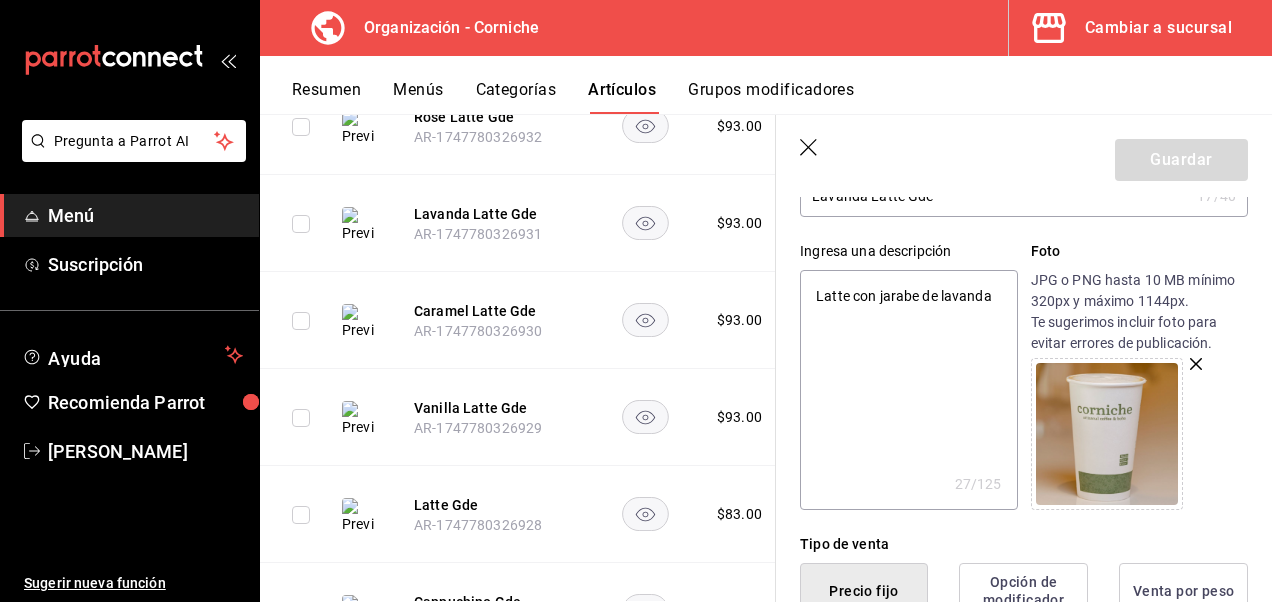 click 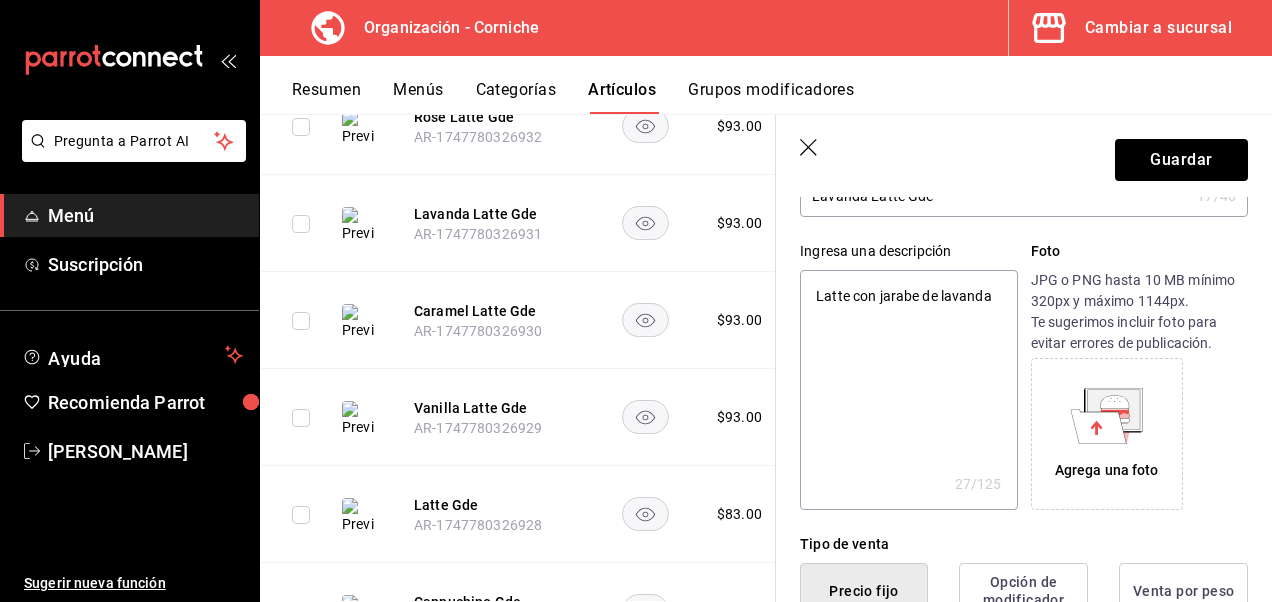 click 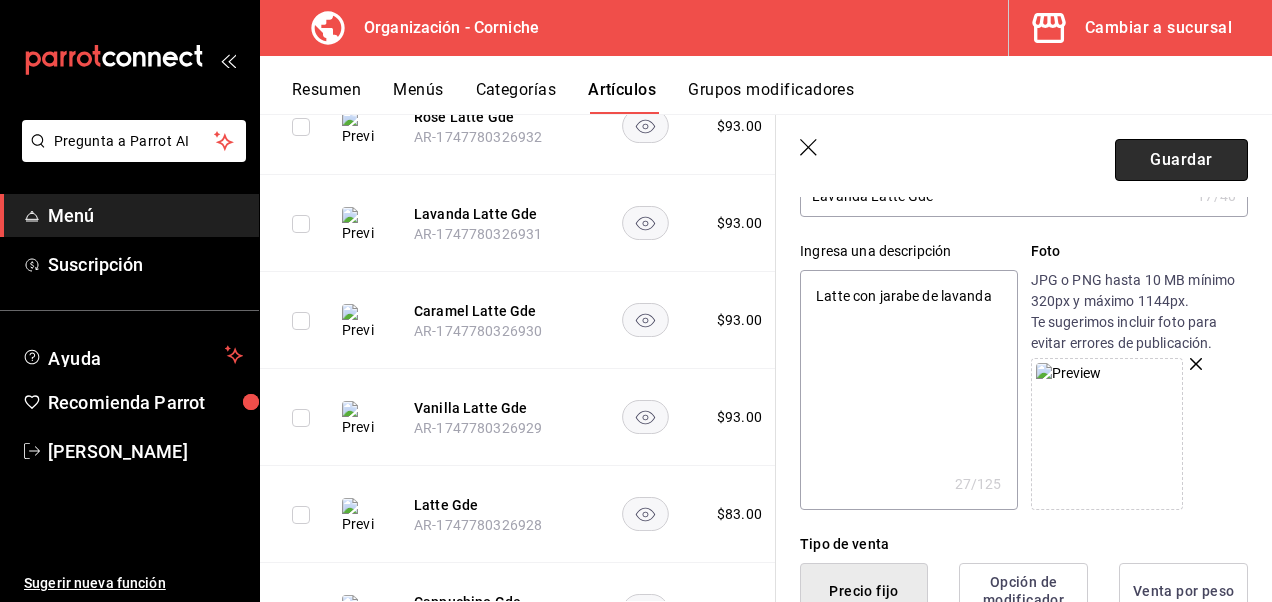 click on "Guardar" at bounding box center [1181, 160] 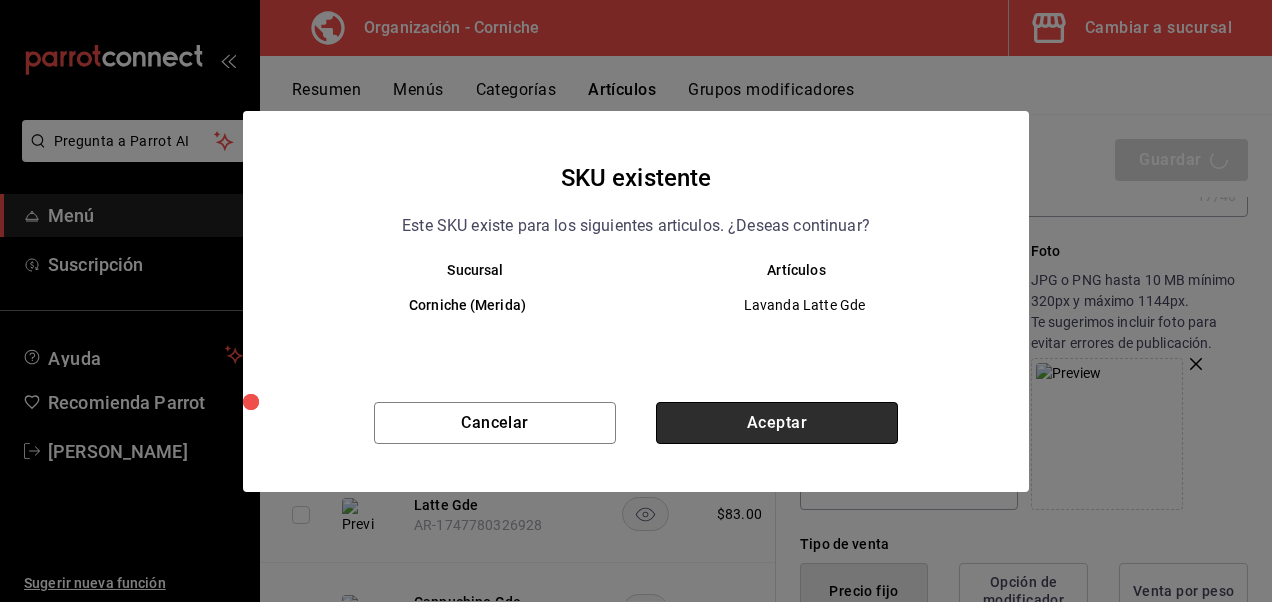 click on "Aceptar" at bounding box center [777, 423] 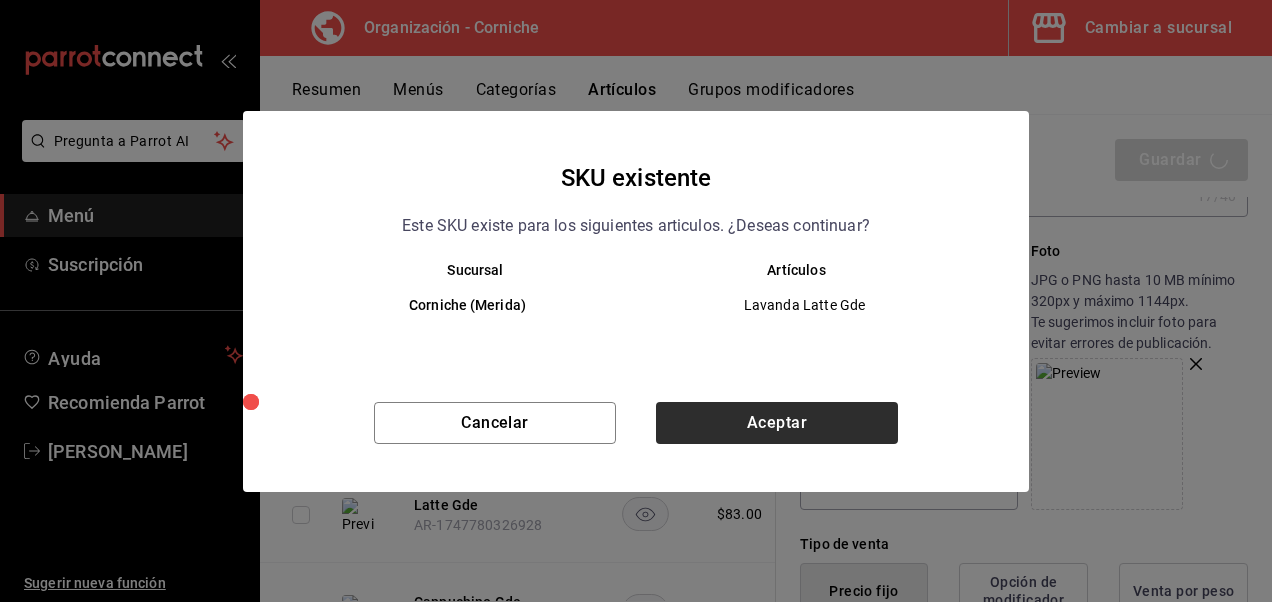 type on "x" 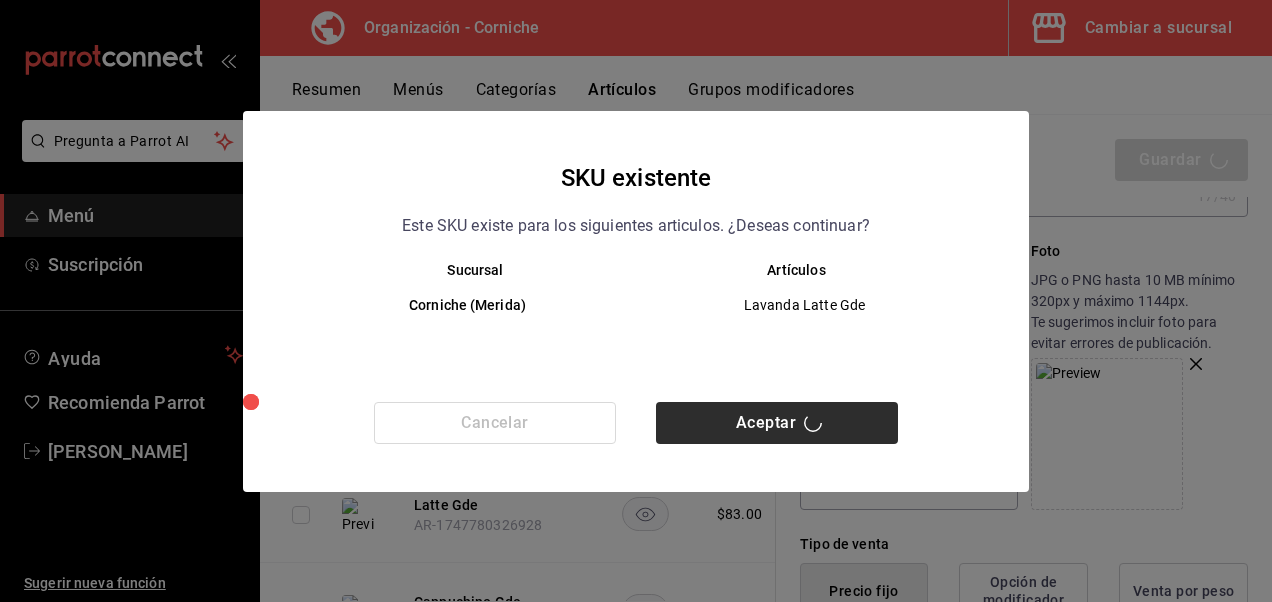 type 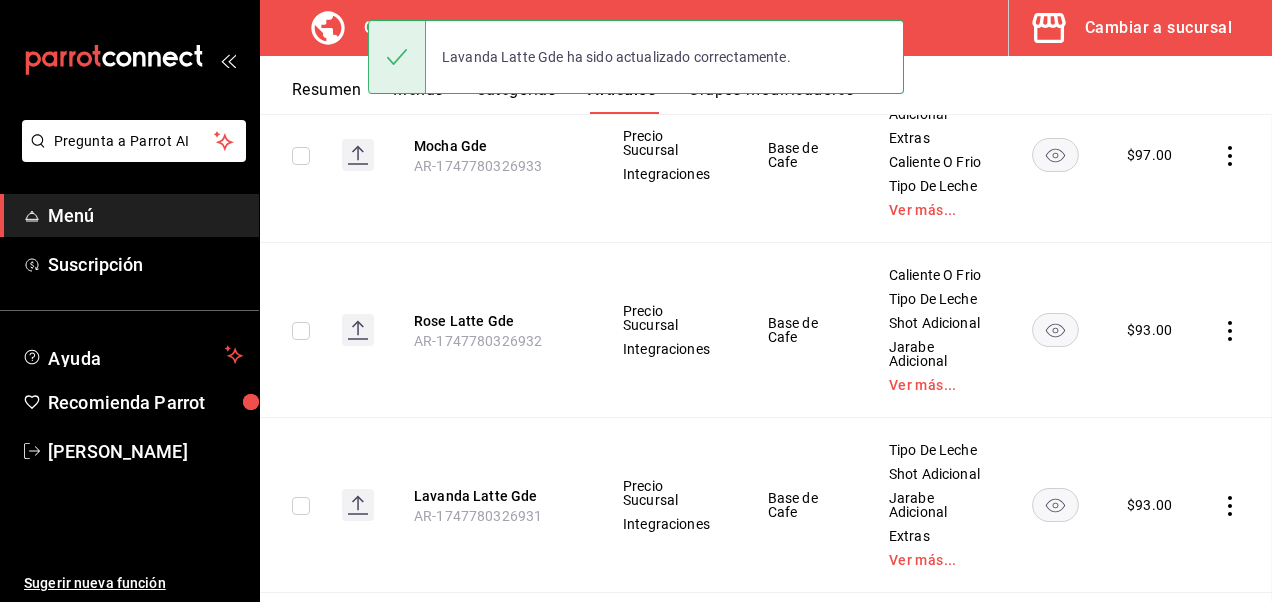 scroll, scrollTop: 2, scrollLeft: 0, axis: vertical 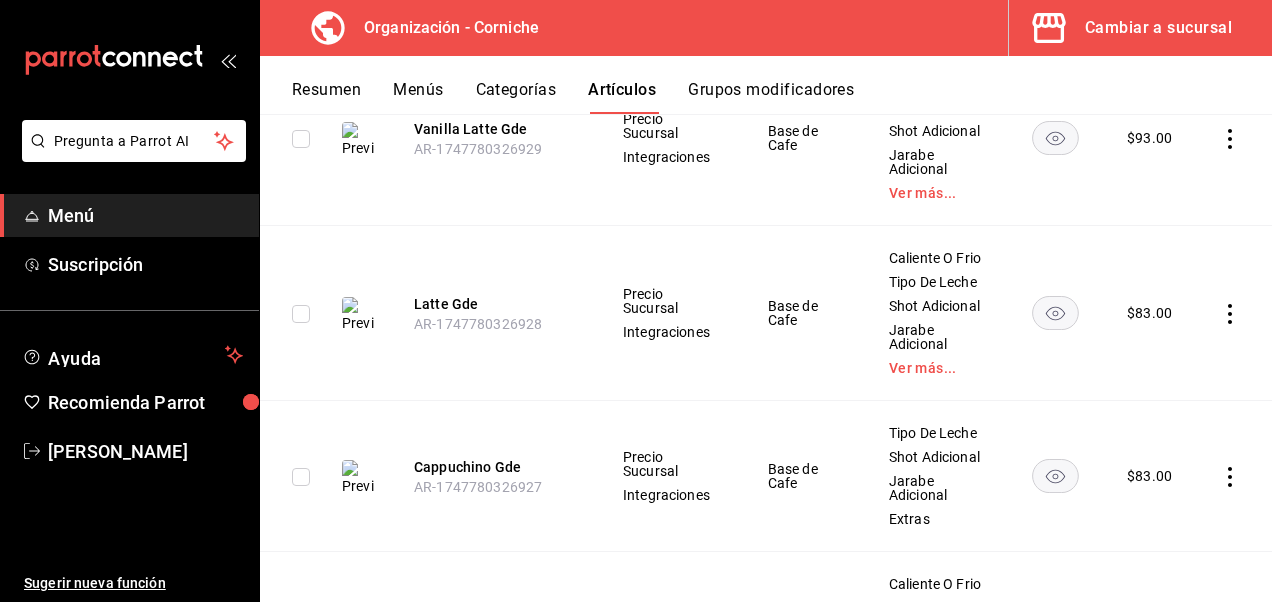 click on "$ 93.00" at bounding box center (1149, -30) 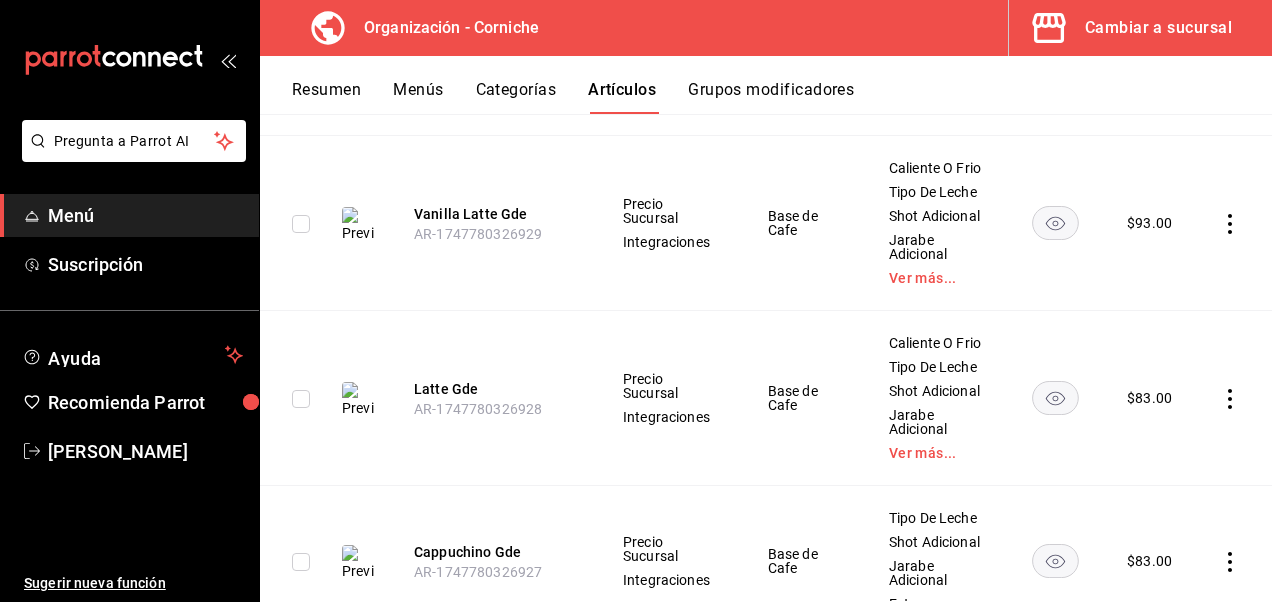 scroll, scrollTop: 1425, scrollLeft: 0, axis: vertical 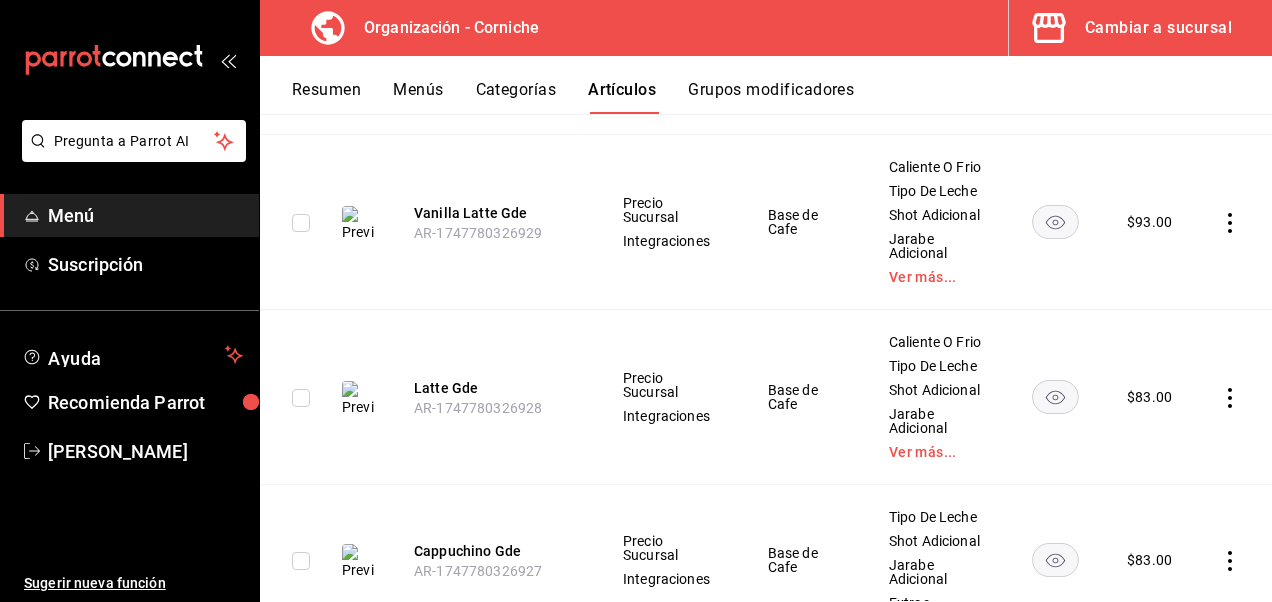 click on "Caramel Latte Gde" at bounding box center (494, 45) 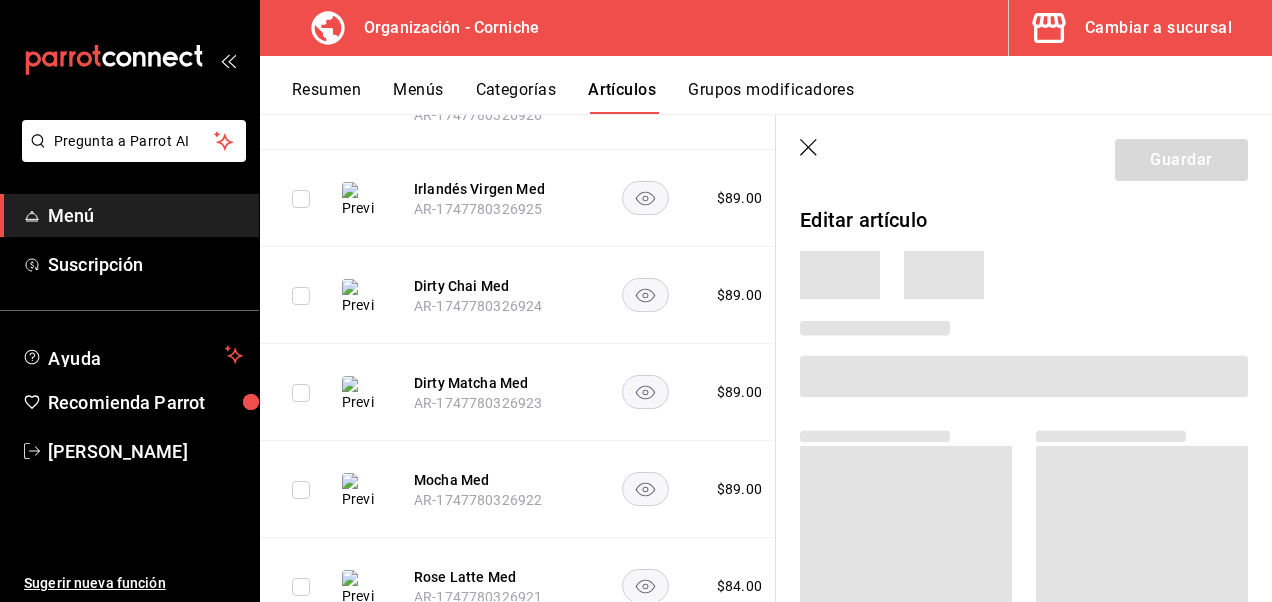 scroll, scrollTop: 915, scrollLeft: 0, axis: vertical 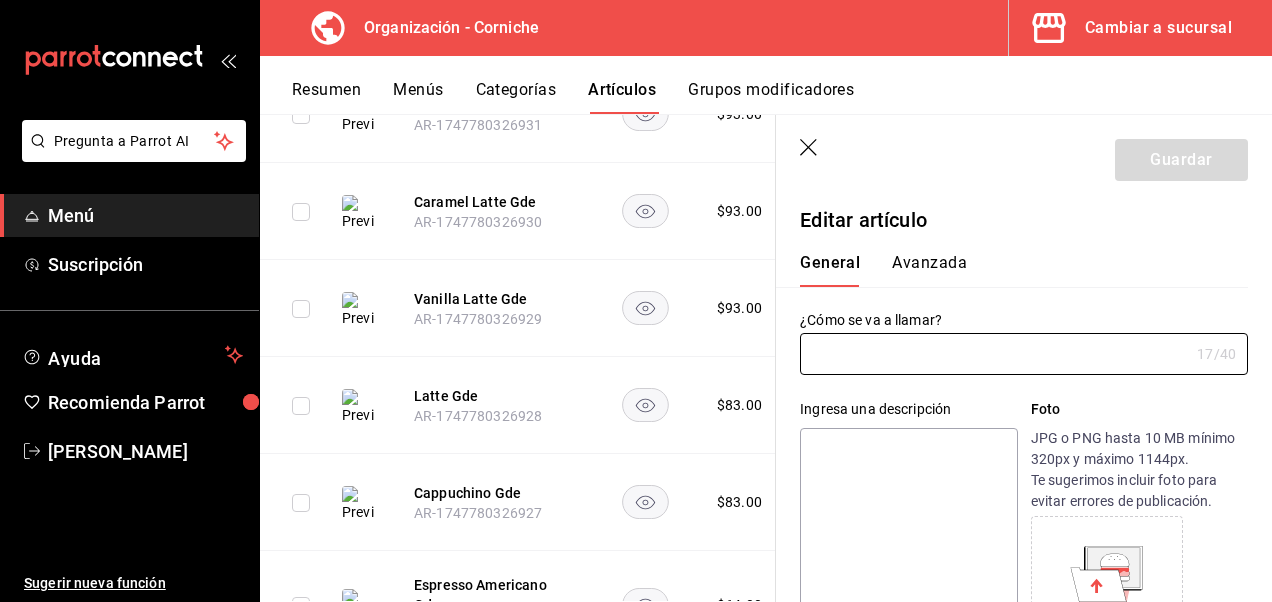 type on "Caramel Latte Gde" 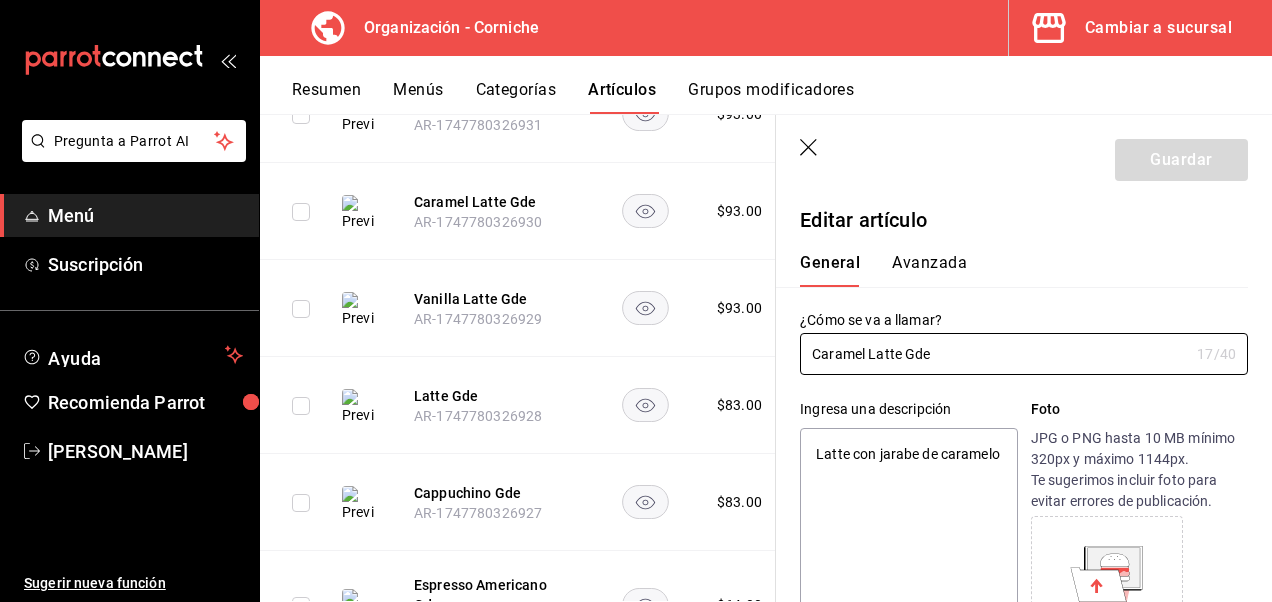 type on "x" 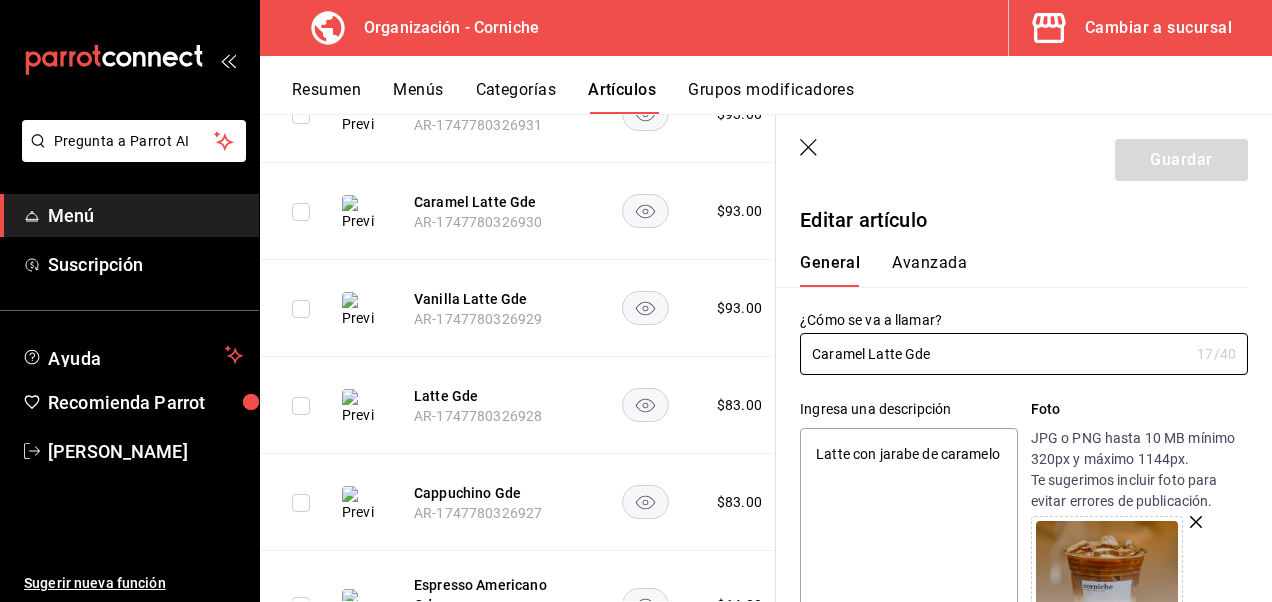 scroll, scrollTop: 244, scrollLeft: 0, axis: vertical 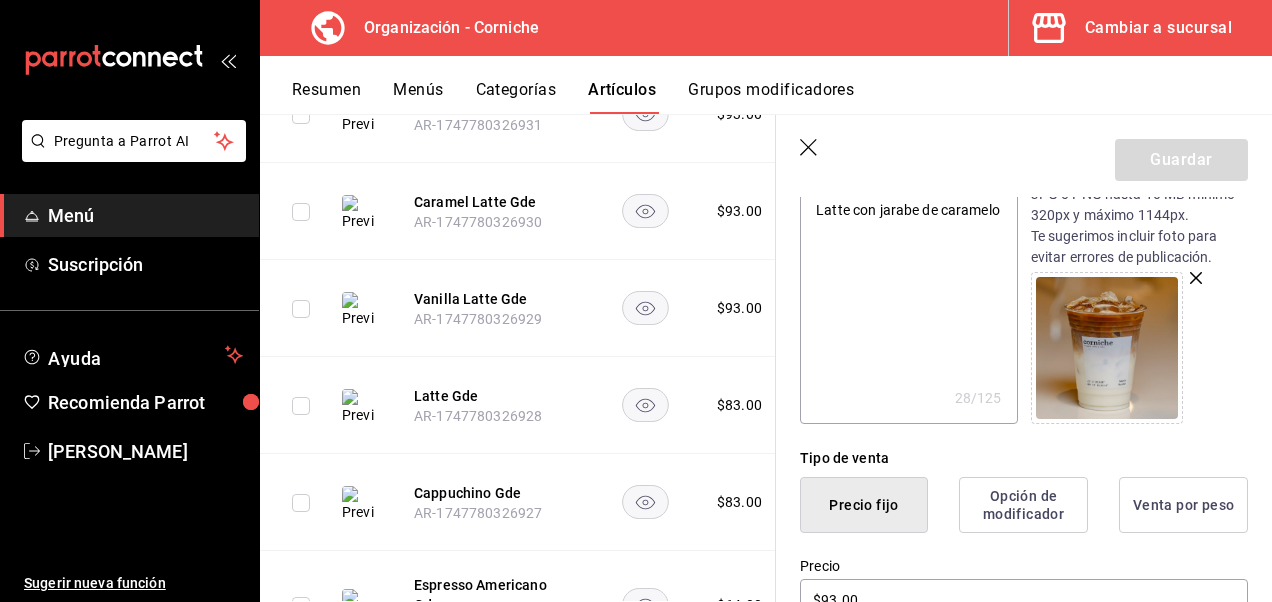 click 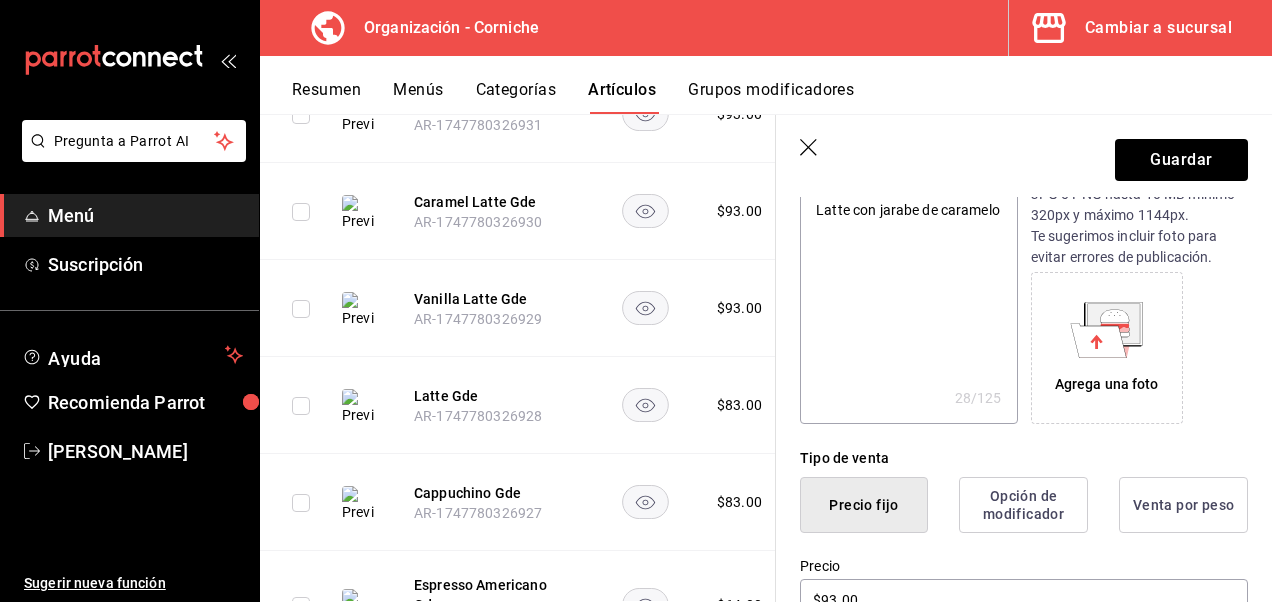 click 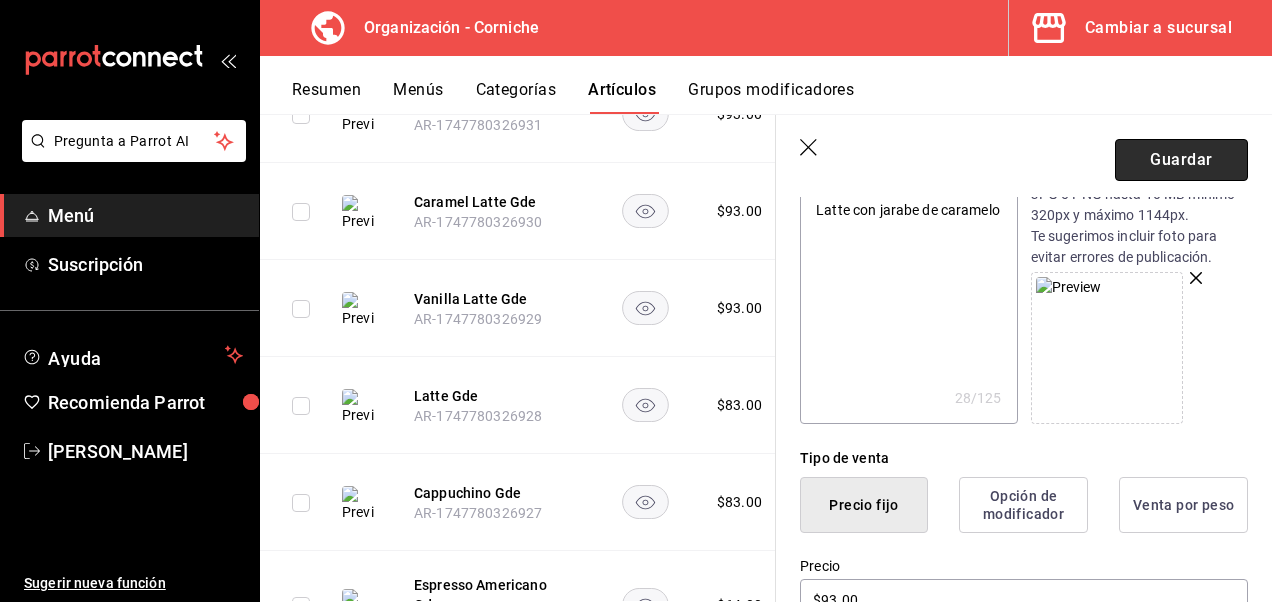 click on "Guardar" at bounding box center [1181, 160] 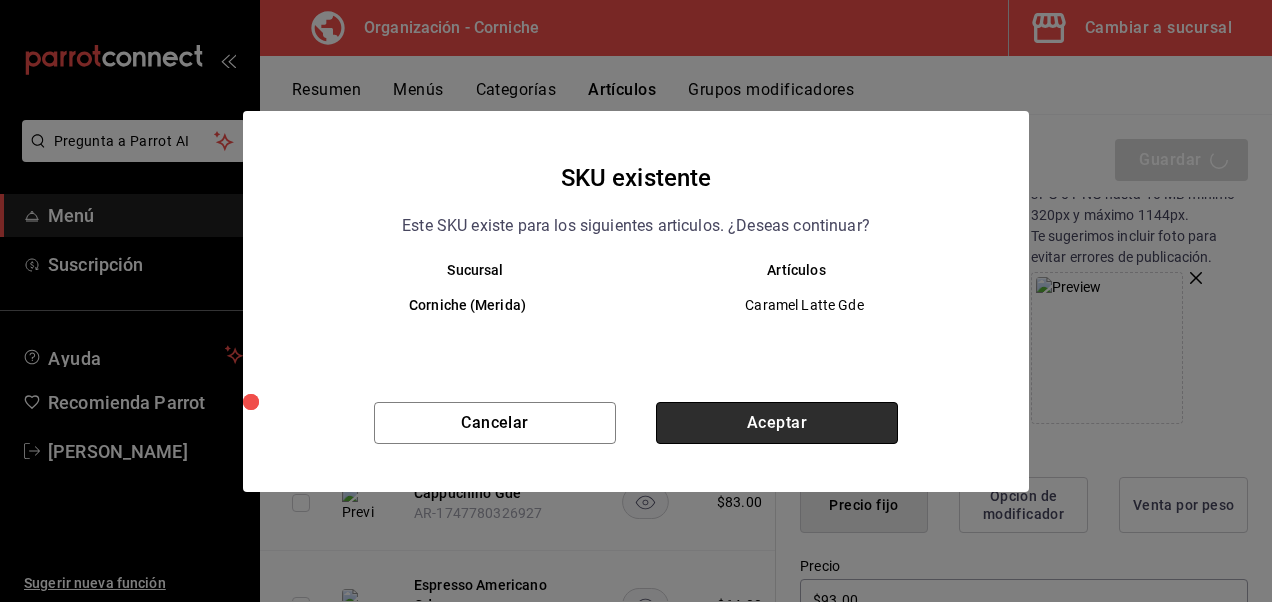 click on "Aceptar" at bounding box center (777, 423) 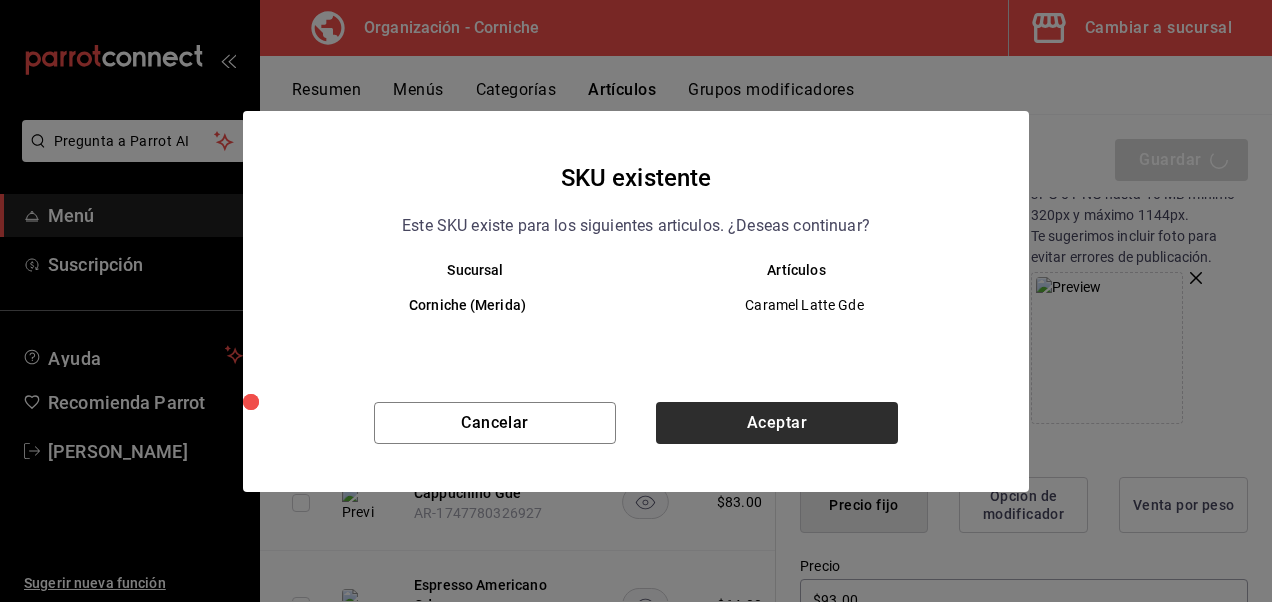 type on "x" 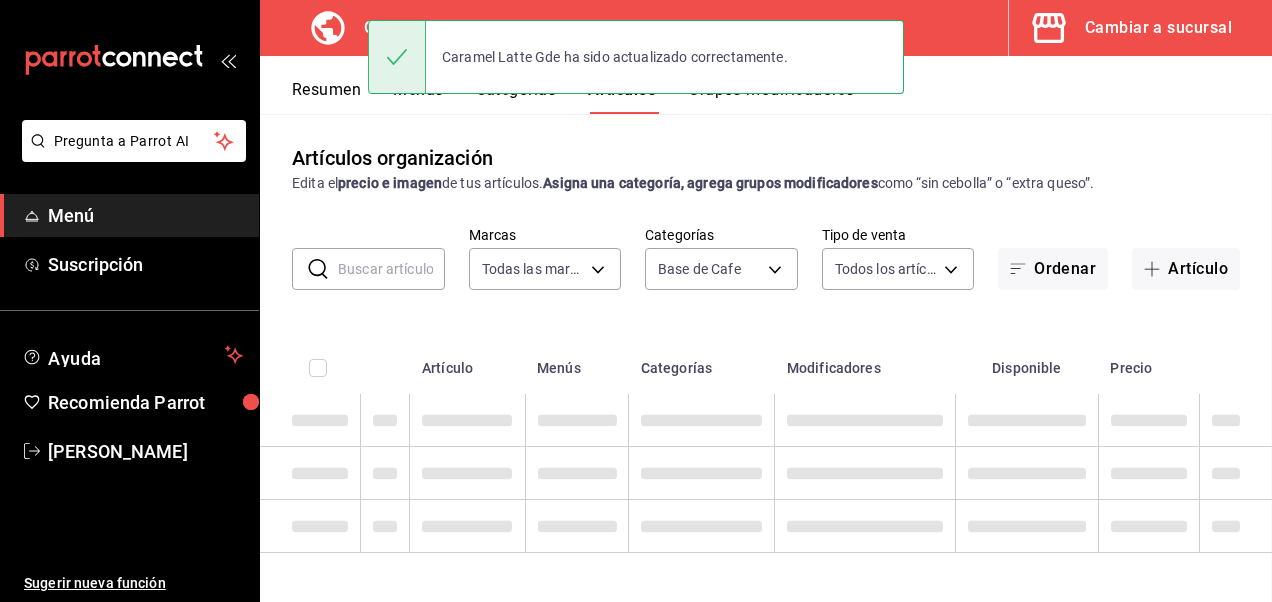 scroll, scrollTop: 2, scrollLeft: 0, axis: vertical 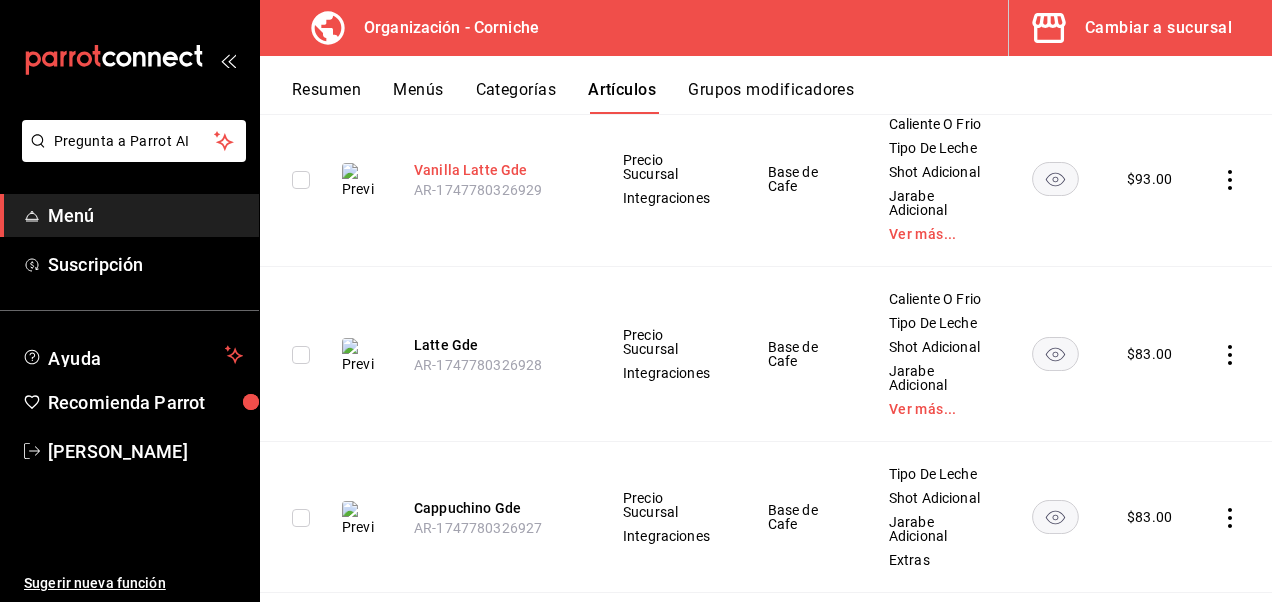 click on "Vanilla Latte Gde" at bounding box center [494, 170] 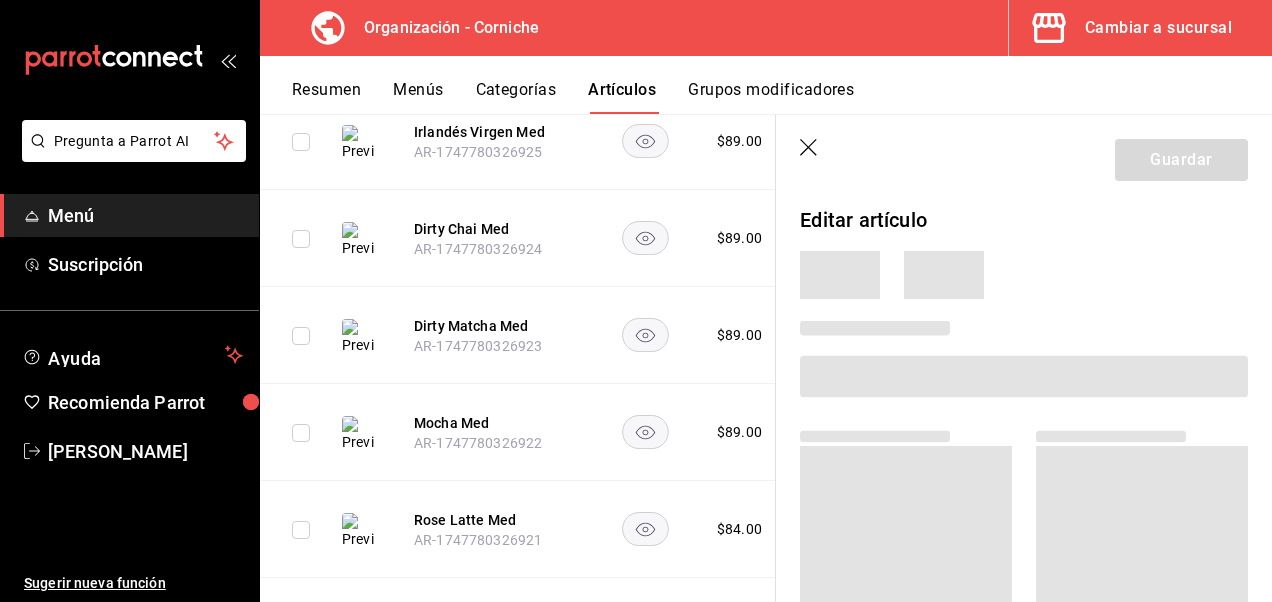 scroll, scrollTop: 972, scrollLeft: 0, axis: vertical 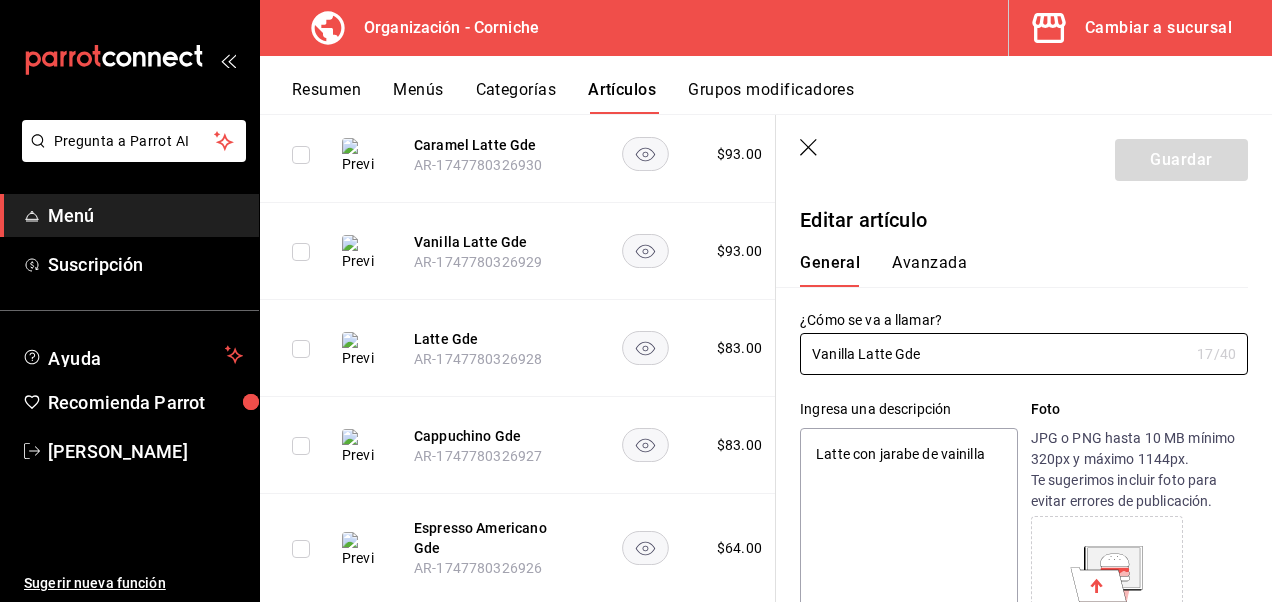 type on "x" 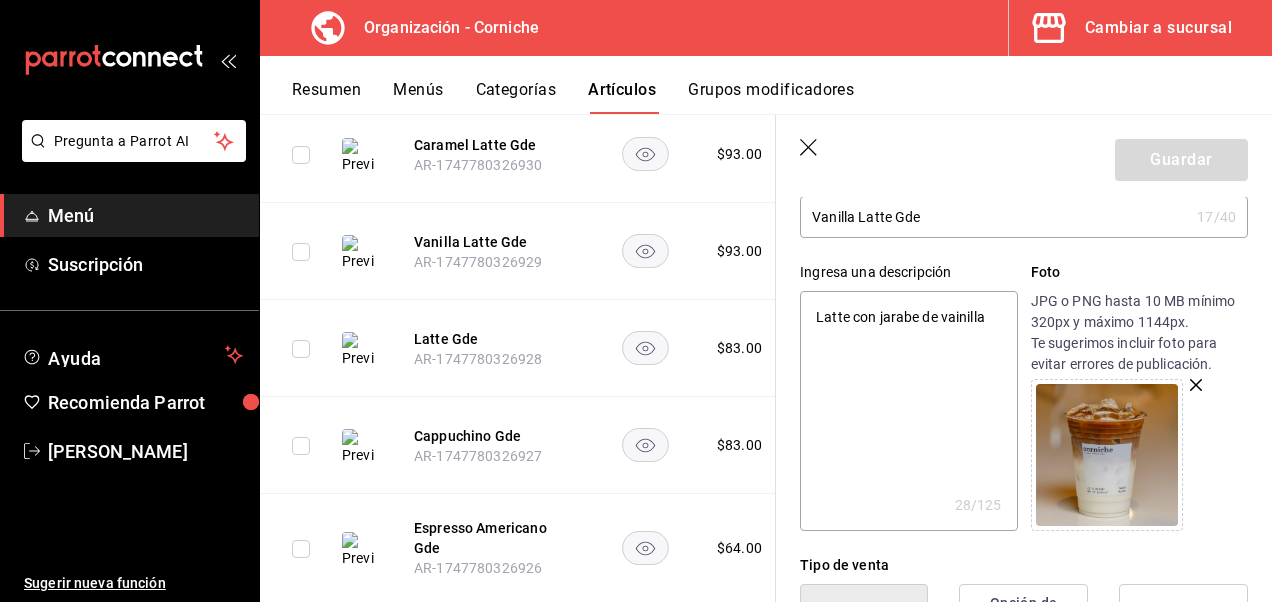 scroll, scrollTop: 154, scrollLeft: 0, axis: vertical 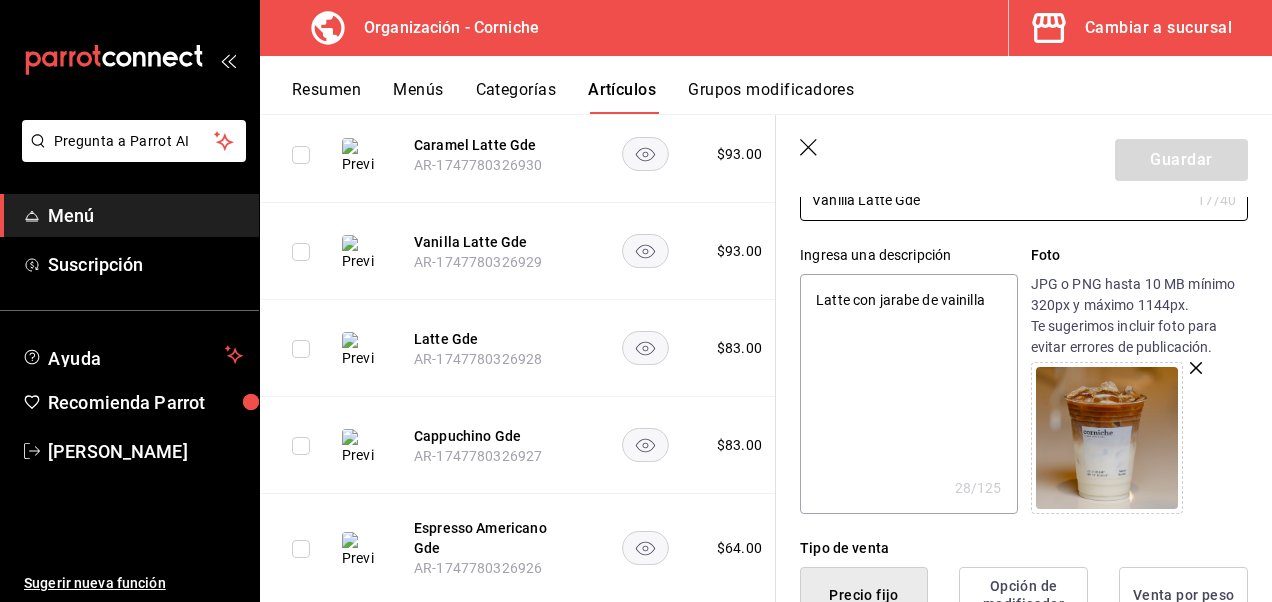 click 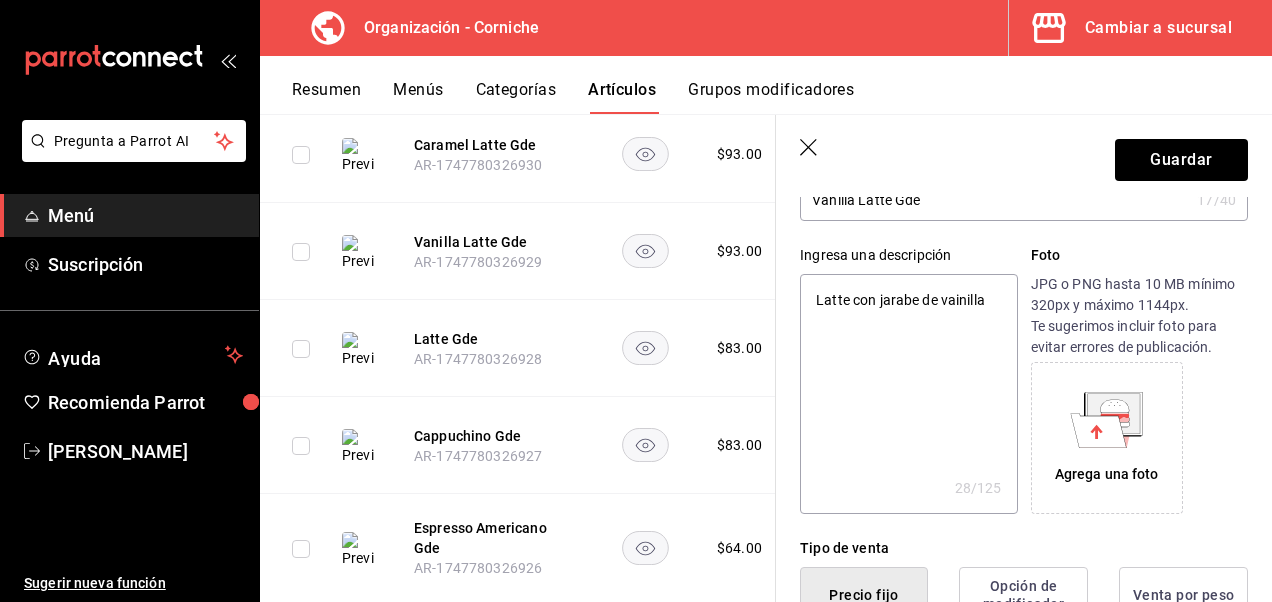 click on "Agrega una foto" at bounding box center [1107, 474] 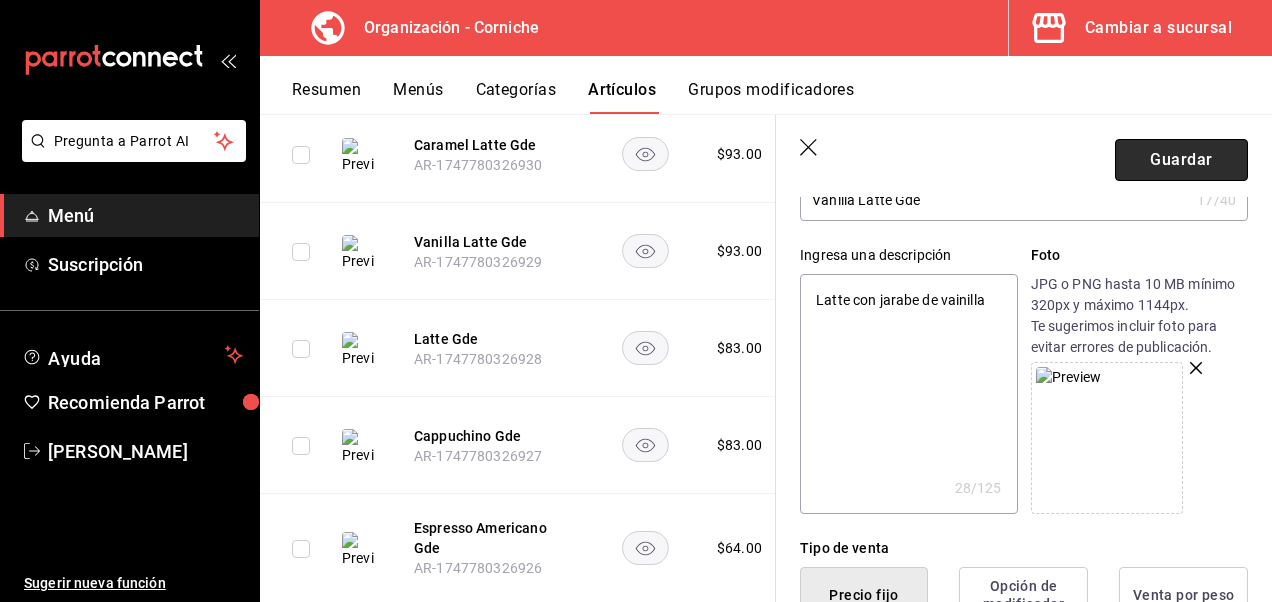 click on "Guardar" at bounding box center [1181, 160] 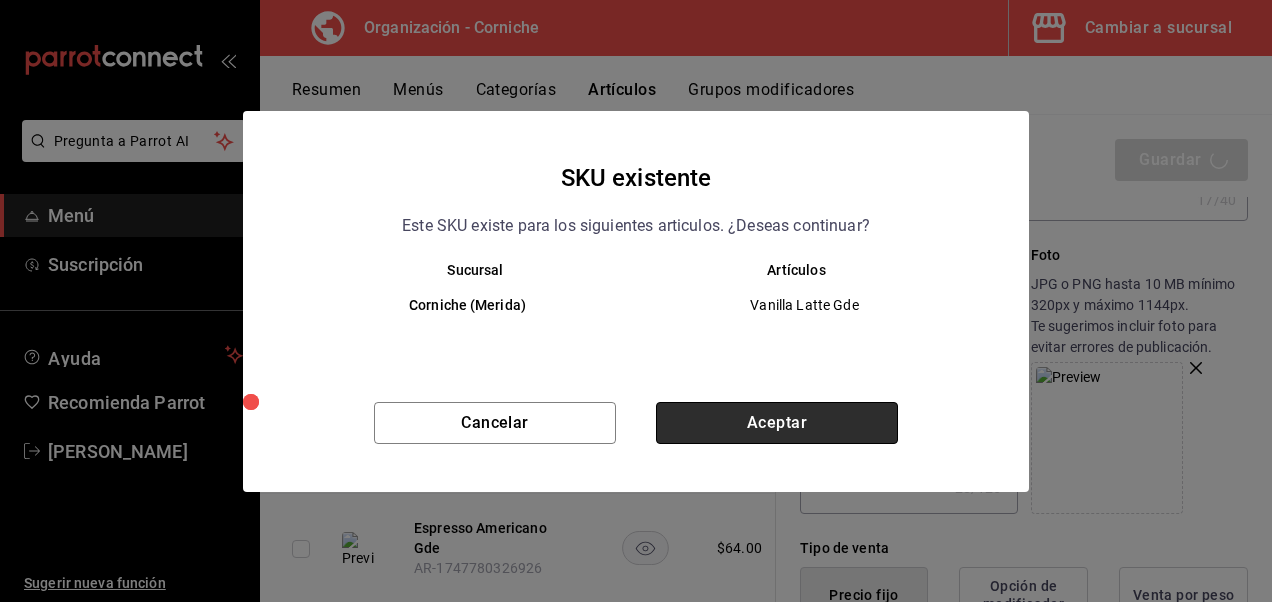 click on "Aceptar" at bounding box center (777, 423) 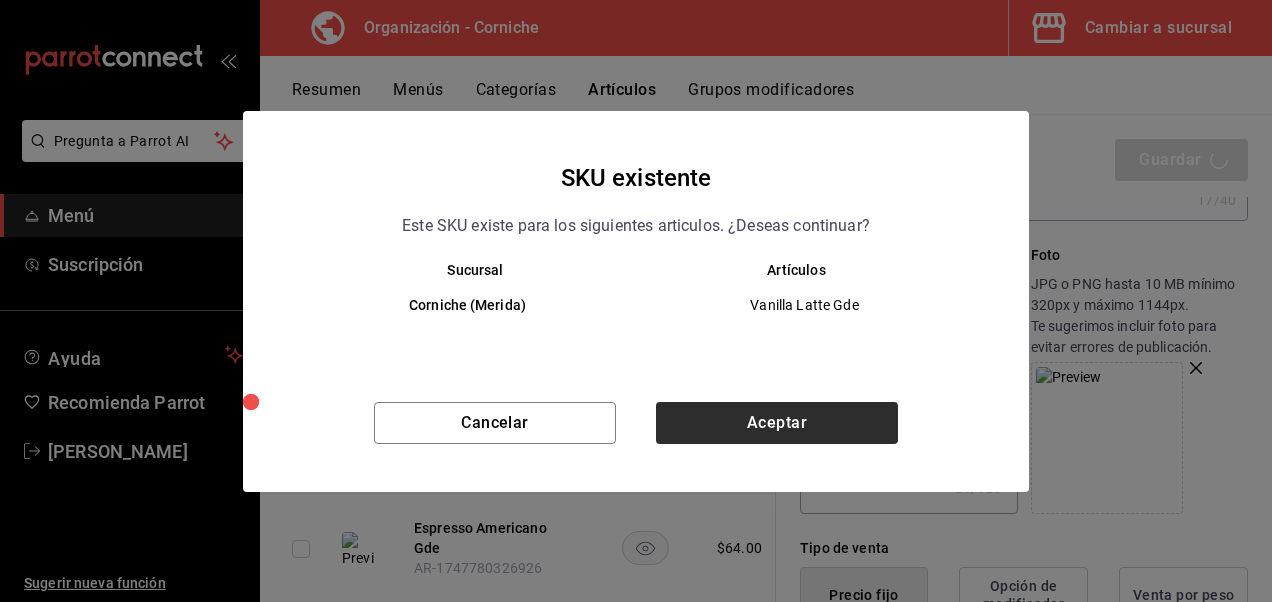 type on "x" 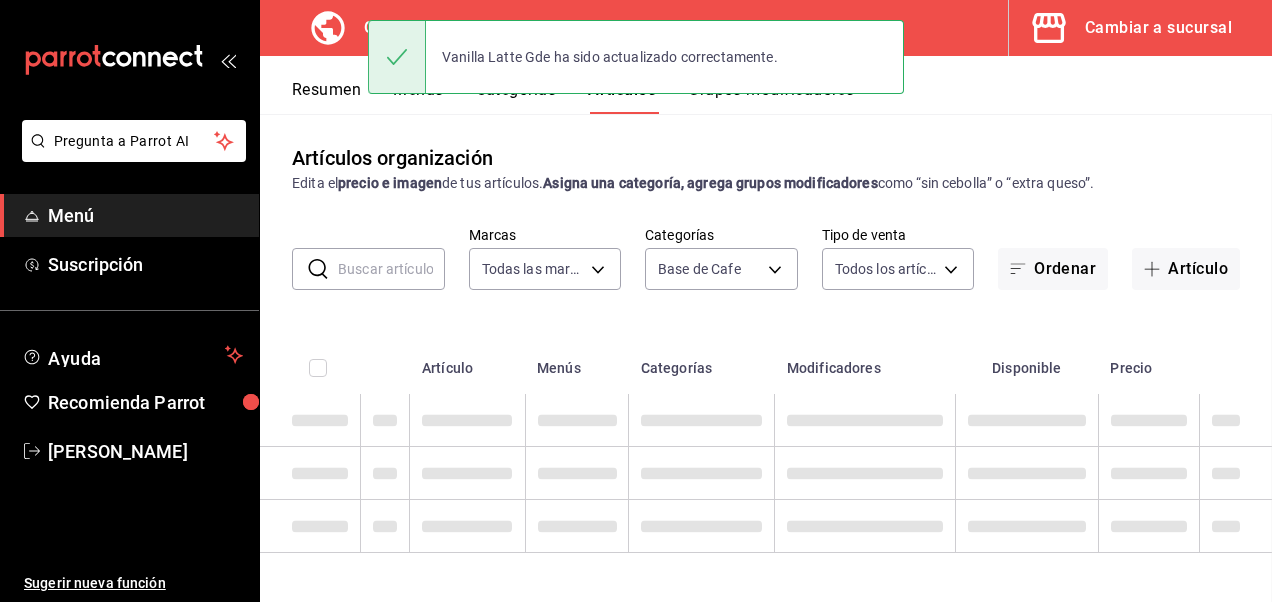 scroll, scrollTop: 2, scrollLeft: 0, axis: vertical 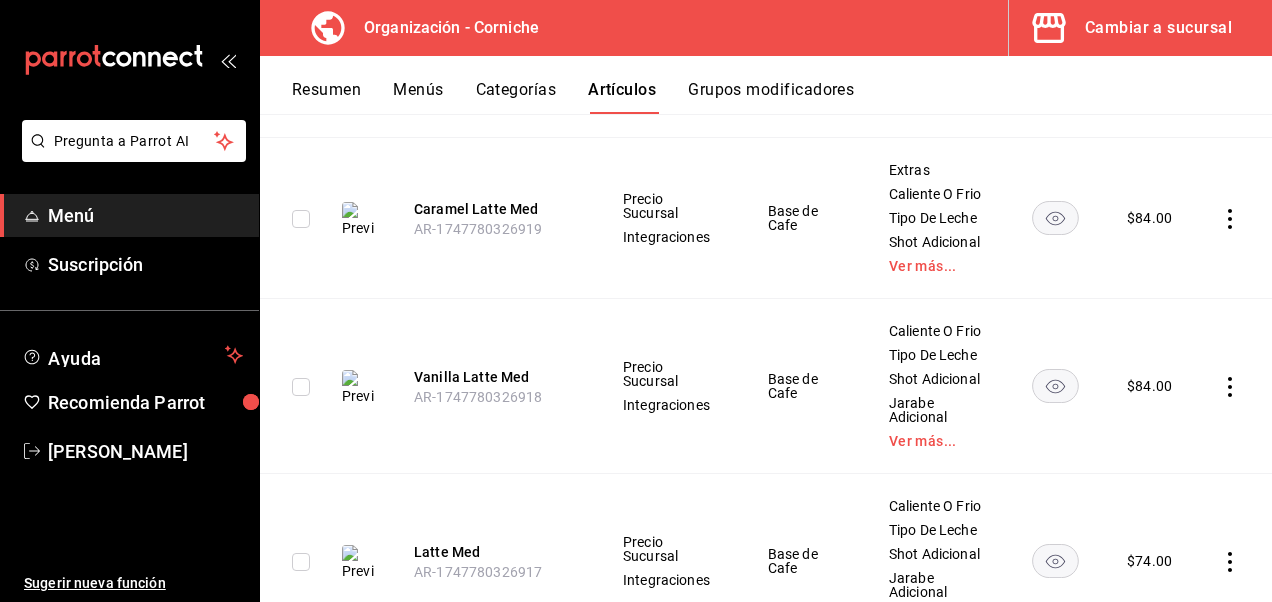 click on "Rose Latte Med" at bounding box center (494, -134) 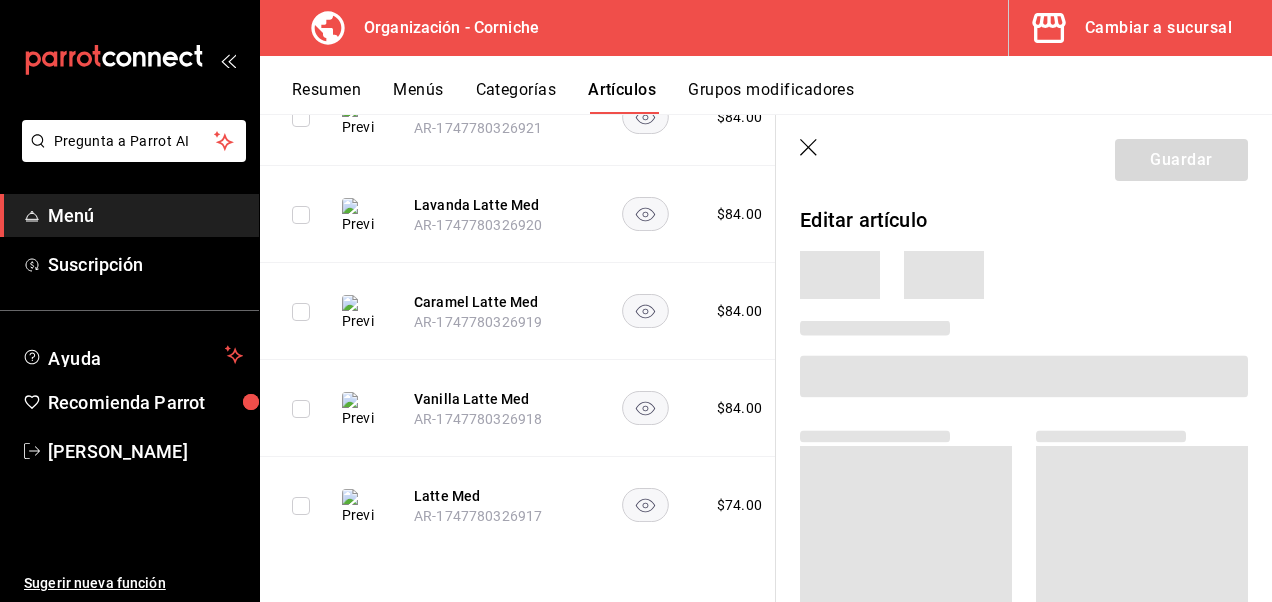 scroll, scrollTop: 1618, scrollLeft: 0, axis: vertical 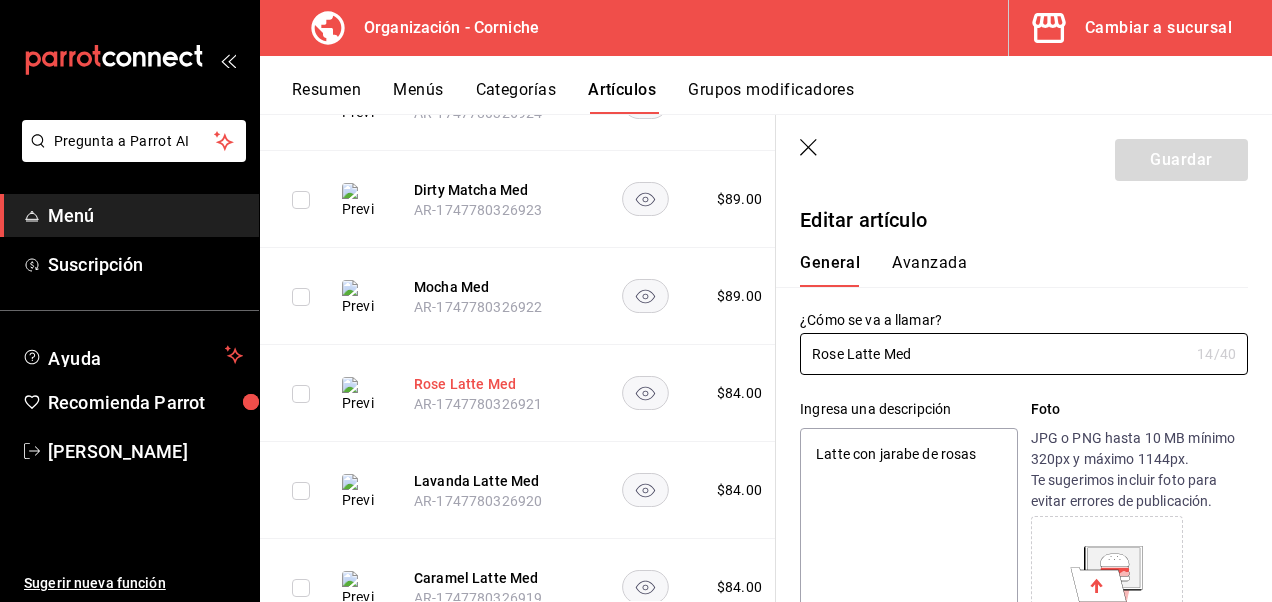 type on "x" 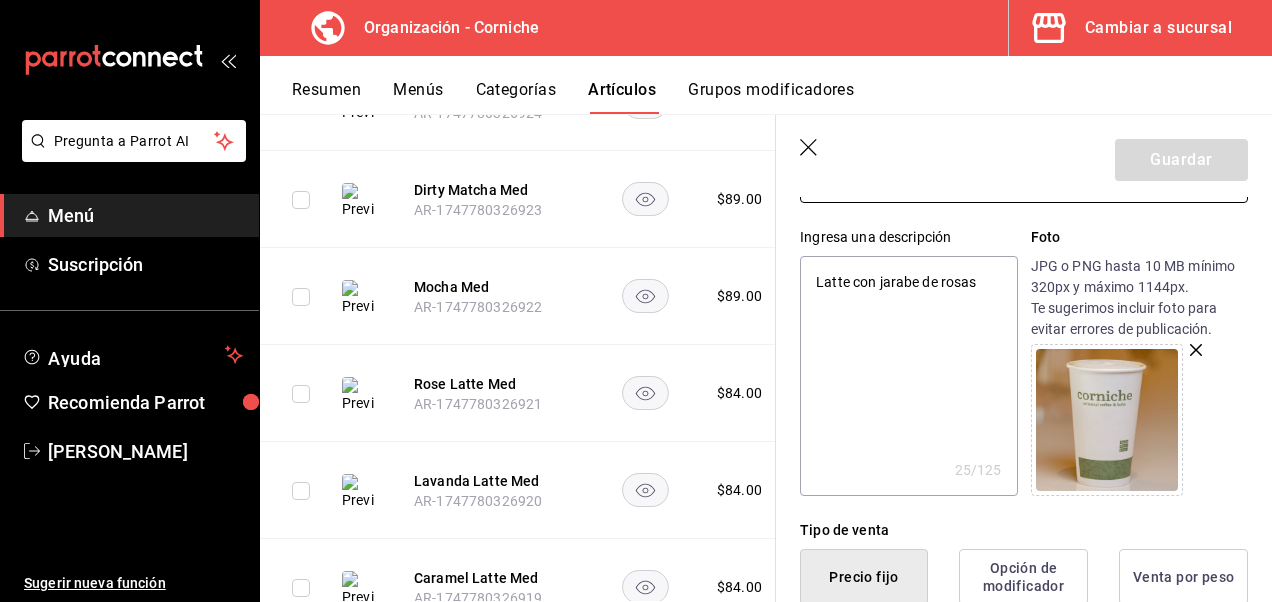 scroll, scrollTop: 177, scrollLeft: 0, axis: vertical 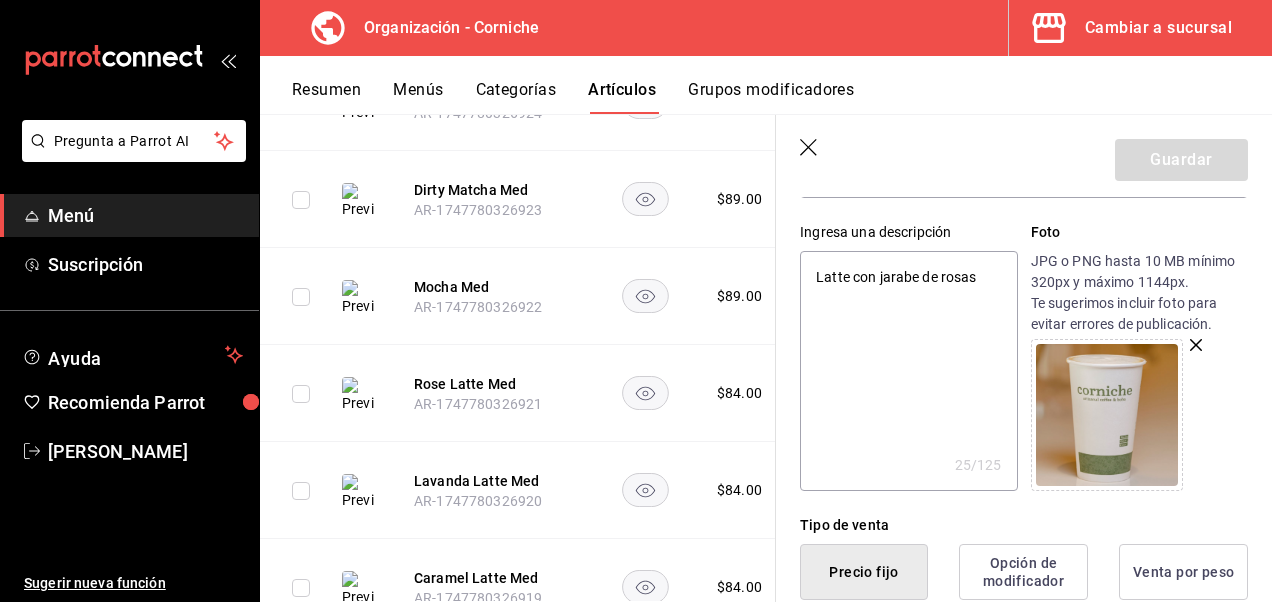 click 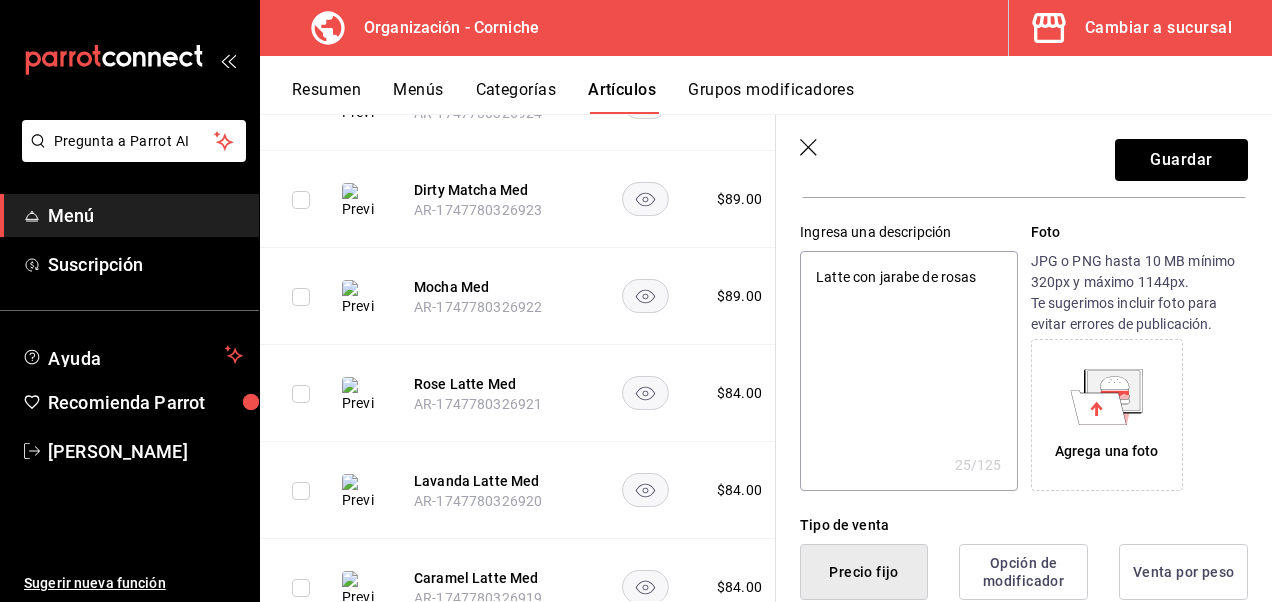 click on "Agrega una foto" at bounding box center (1107, 451) 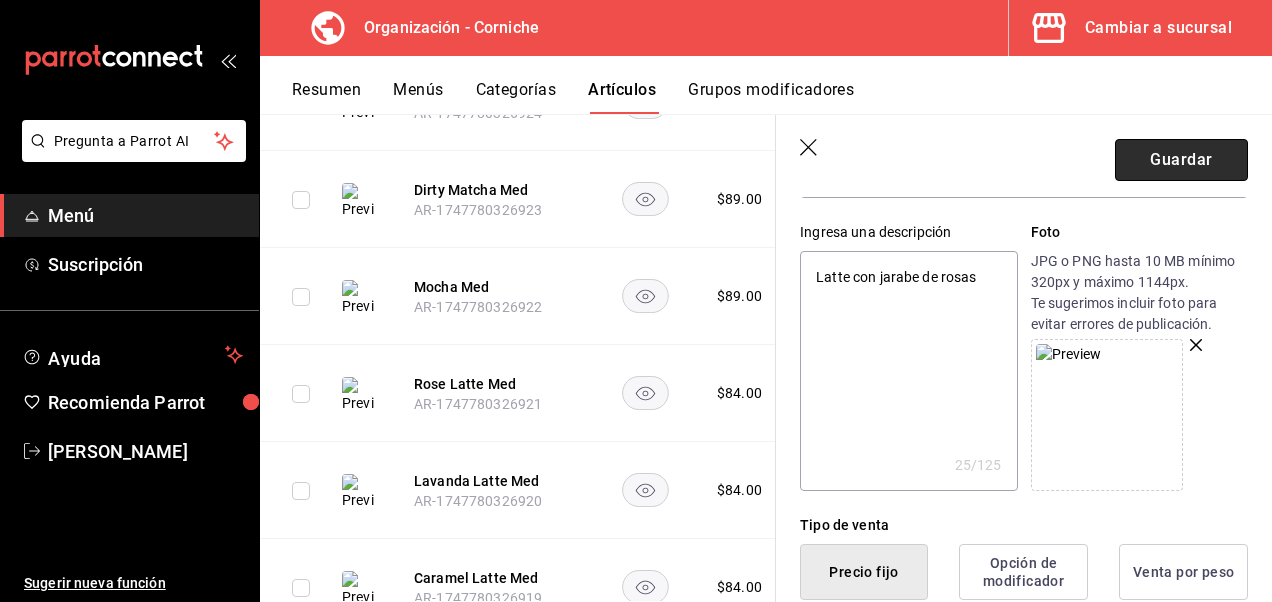 click on "Guardar" at bounding box center (1181, 160) 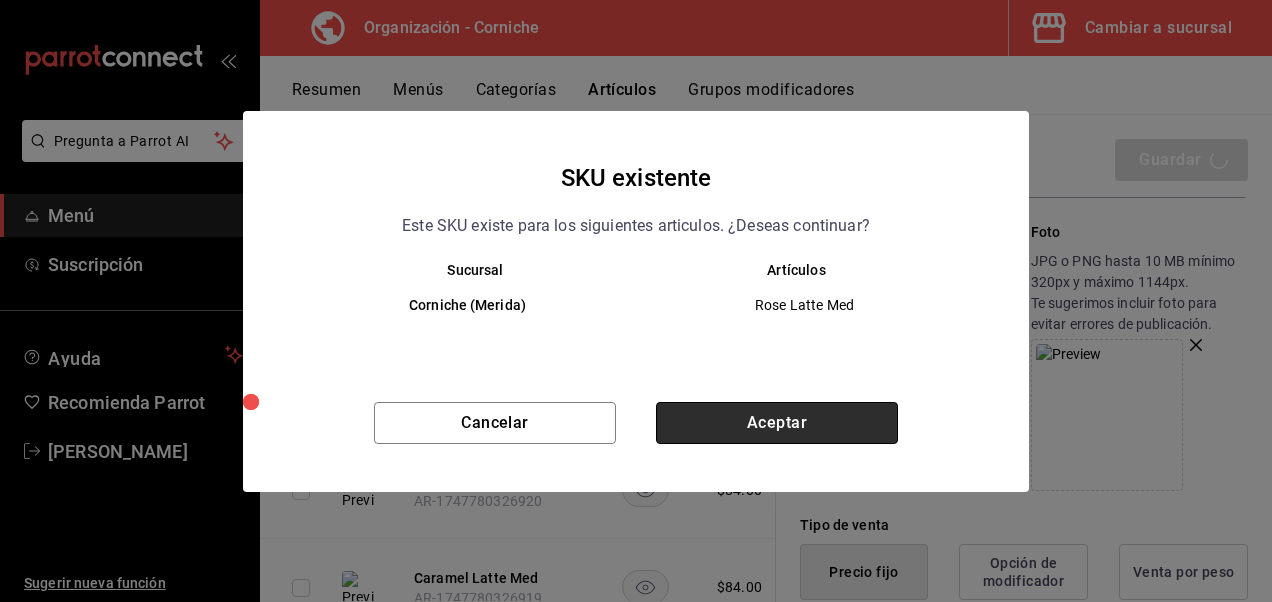 click on "Aceptar" at bounding box center [777, 423] 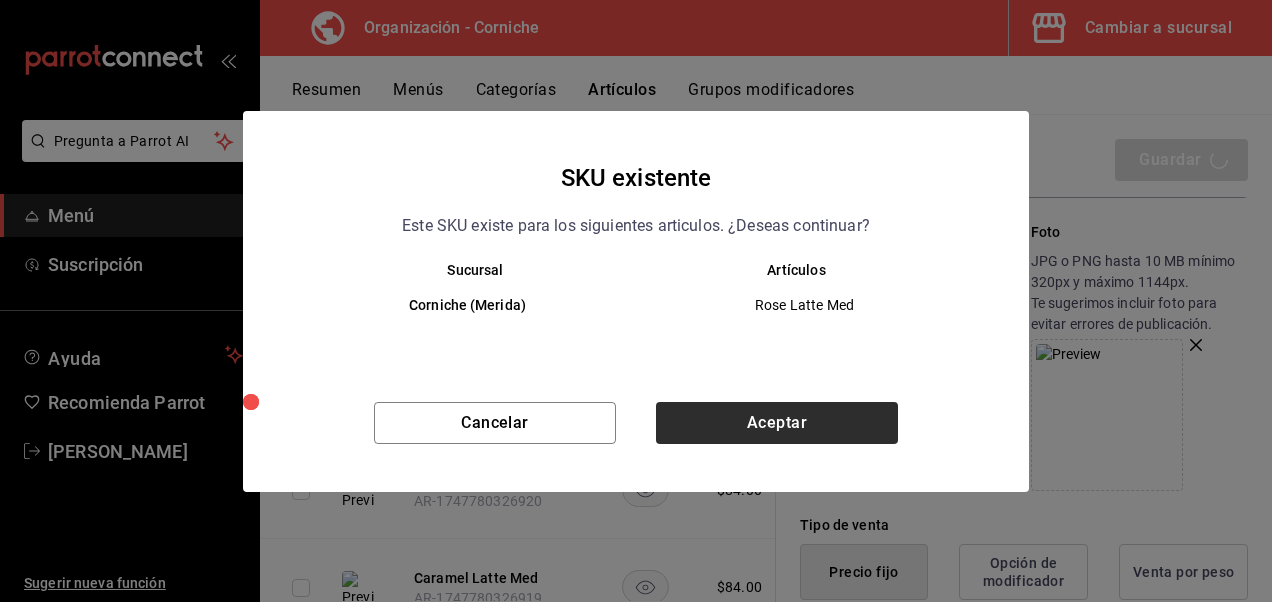 type on "x" 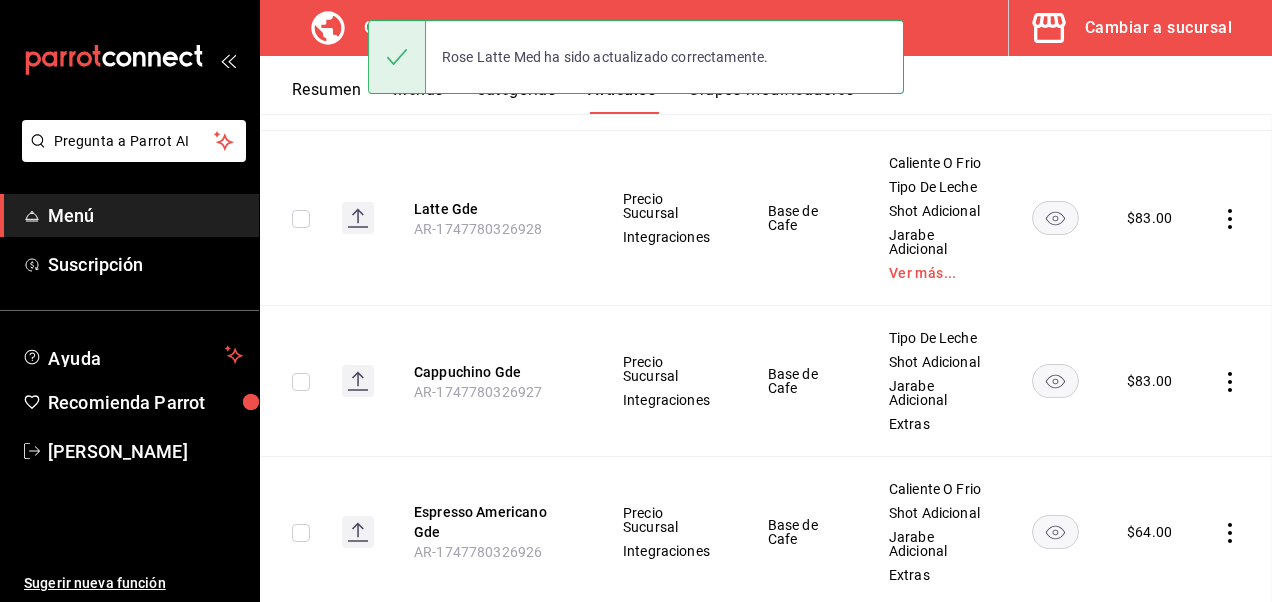 scroll, scrollTop: 2, scrollLeft: 0, axis: vertical 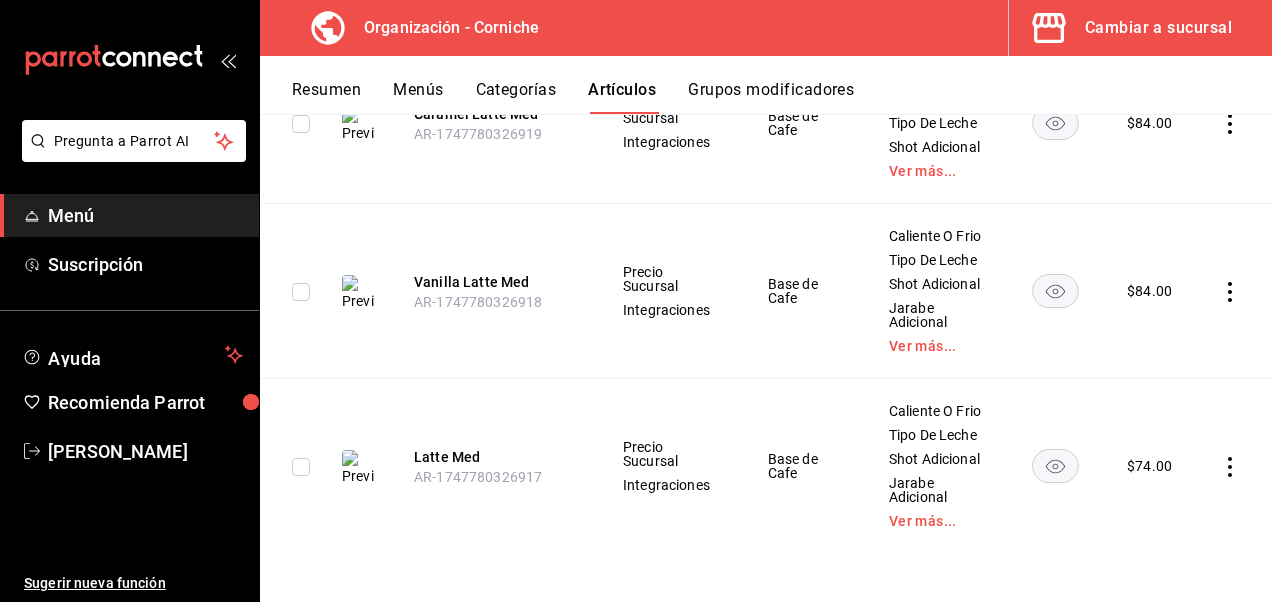 click on "Lavanda Latte Med" at bounding box center (494, -54) 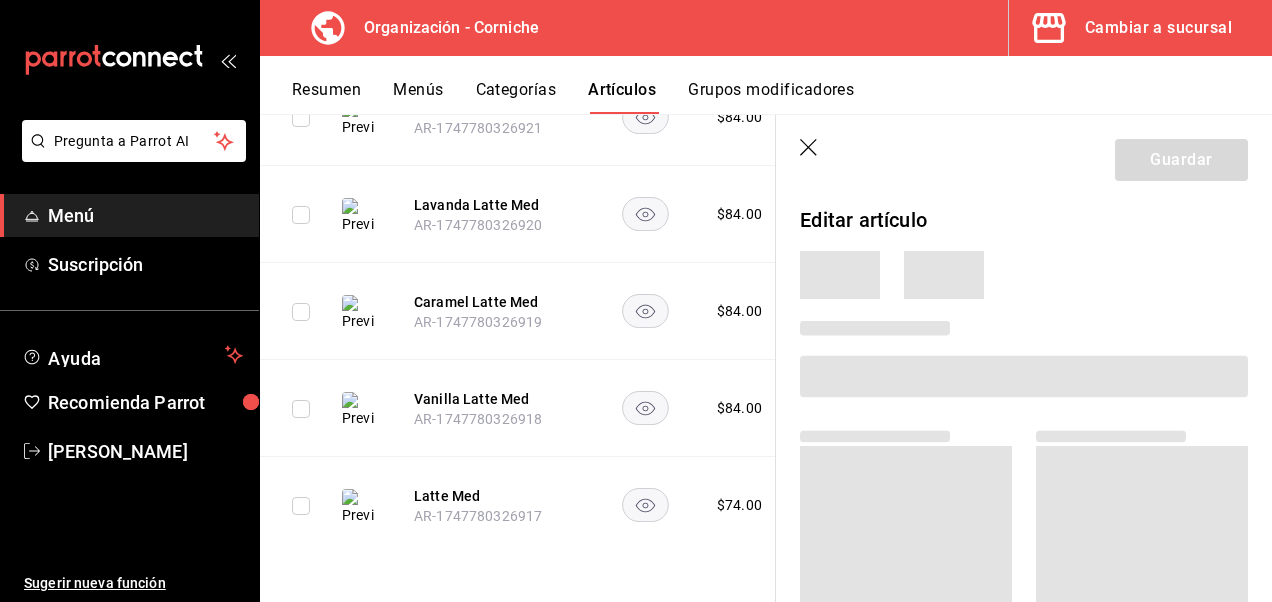 scroll, scrollTop: 1788, scrollLeft: 0, axis: vertical 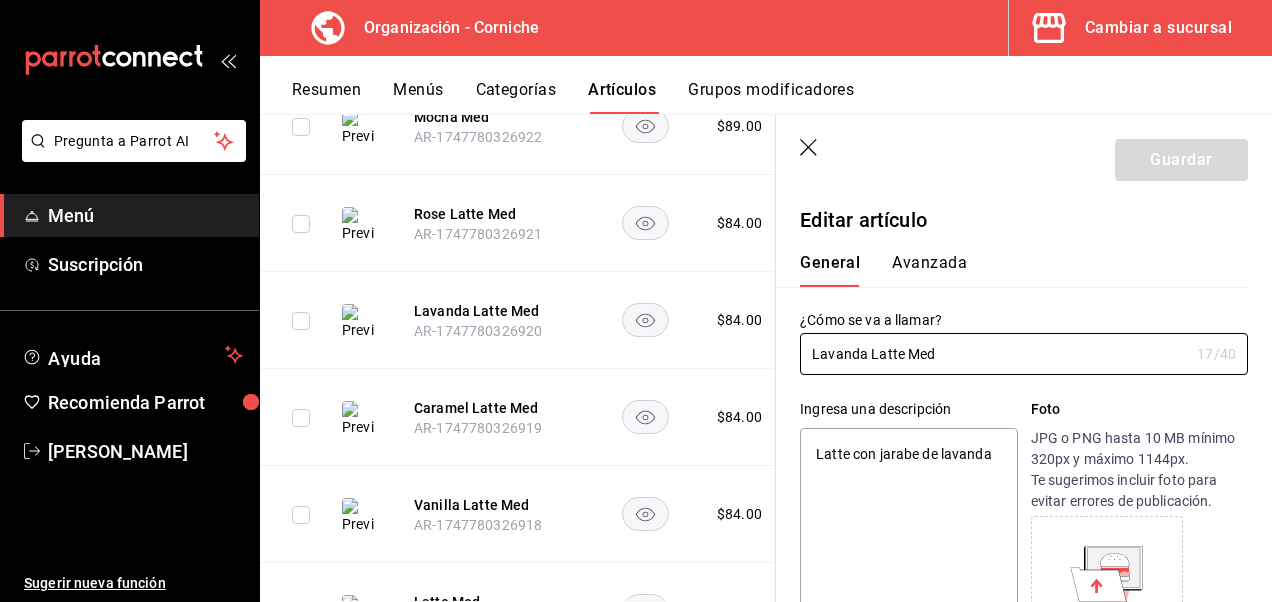 type on "x" 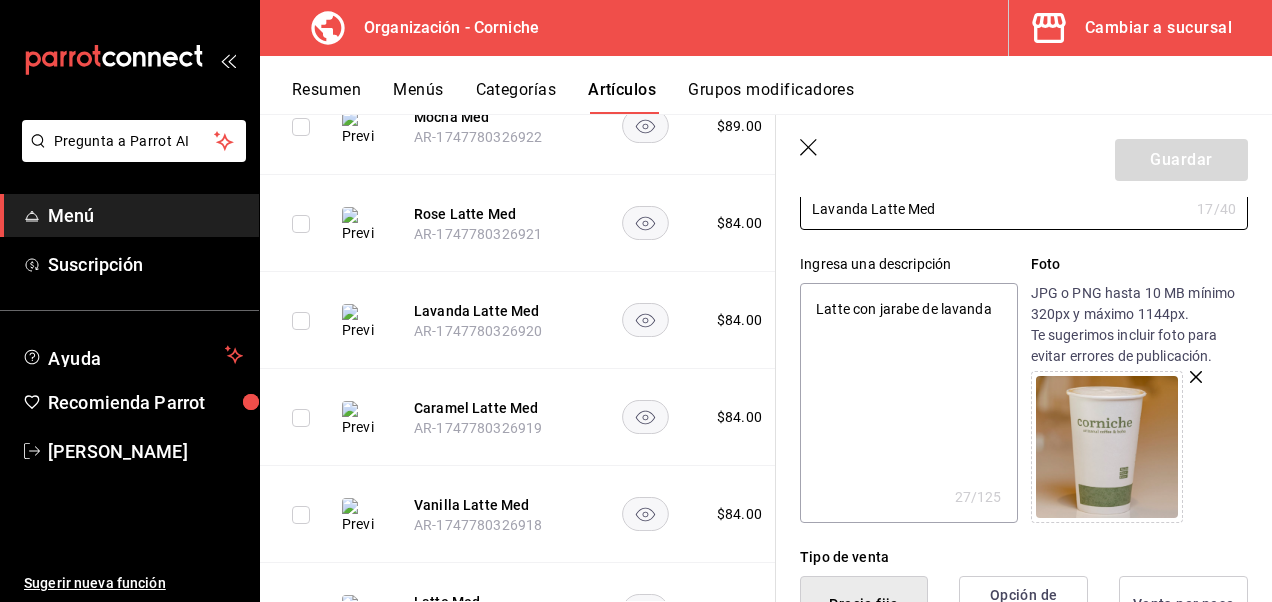 scroll, scrollTop: 146, scrollLeft: 0, axis: vertical 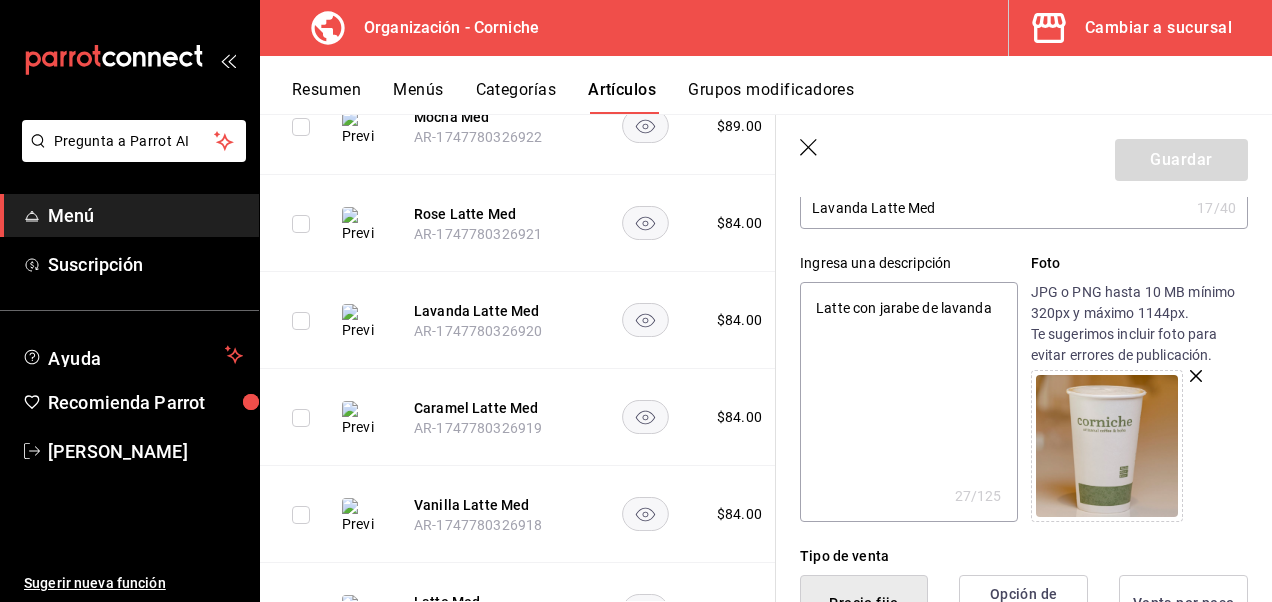 click 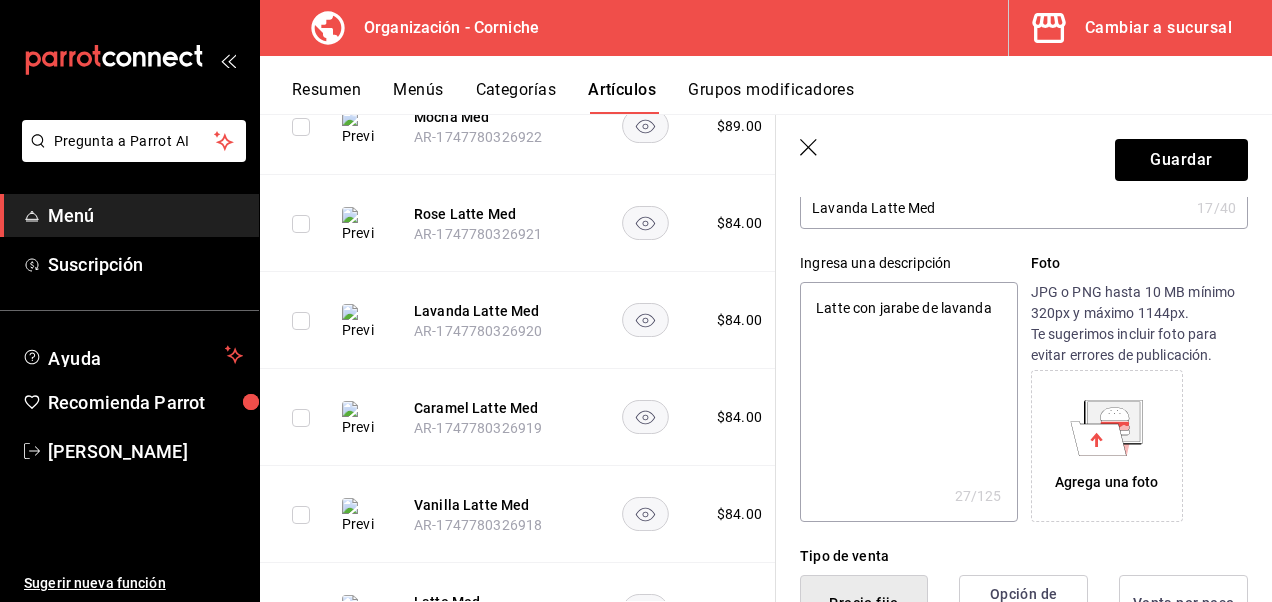 click on "Agrega una foto" at bounding box center [1107, 482] 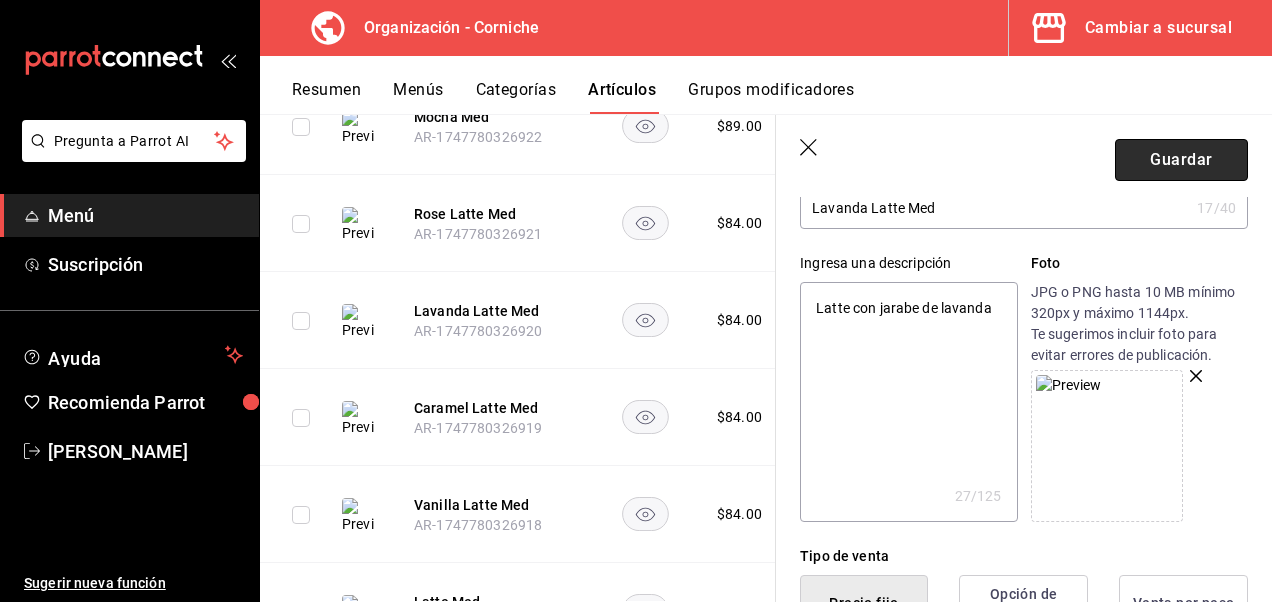 click on "Guardar" at bounding box center (1181, 160) 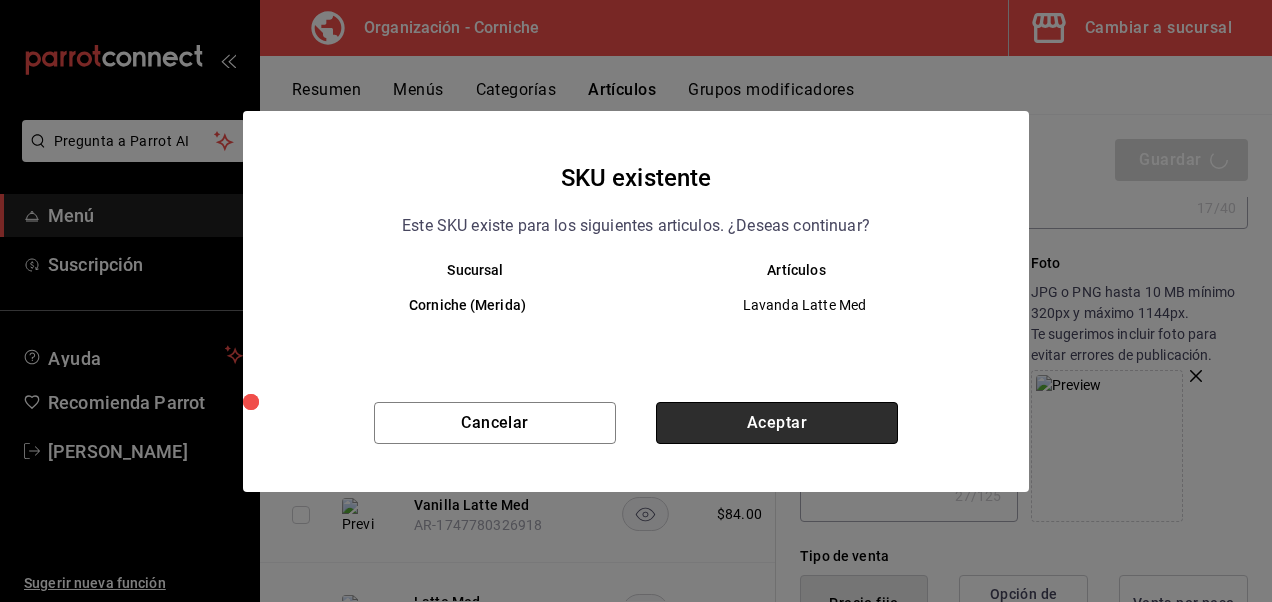 click on "Aceptar" at bounding box center [777, 423] 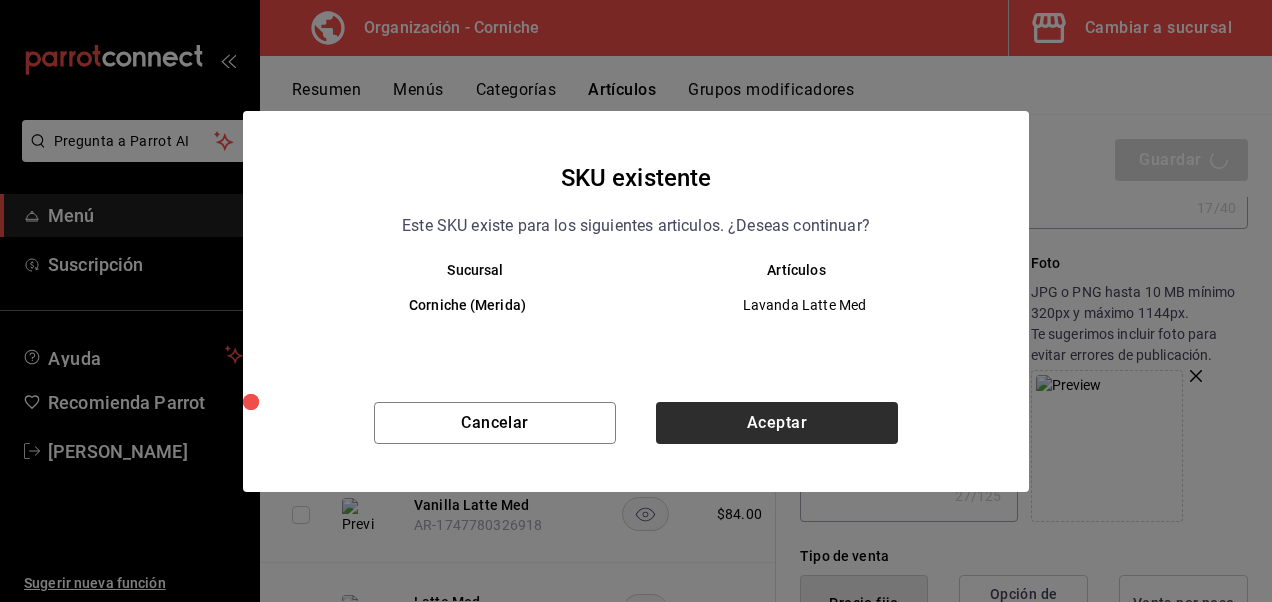 type on "x" 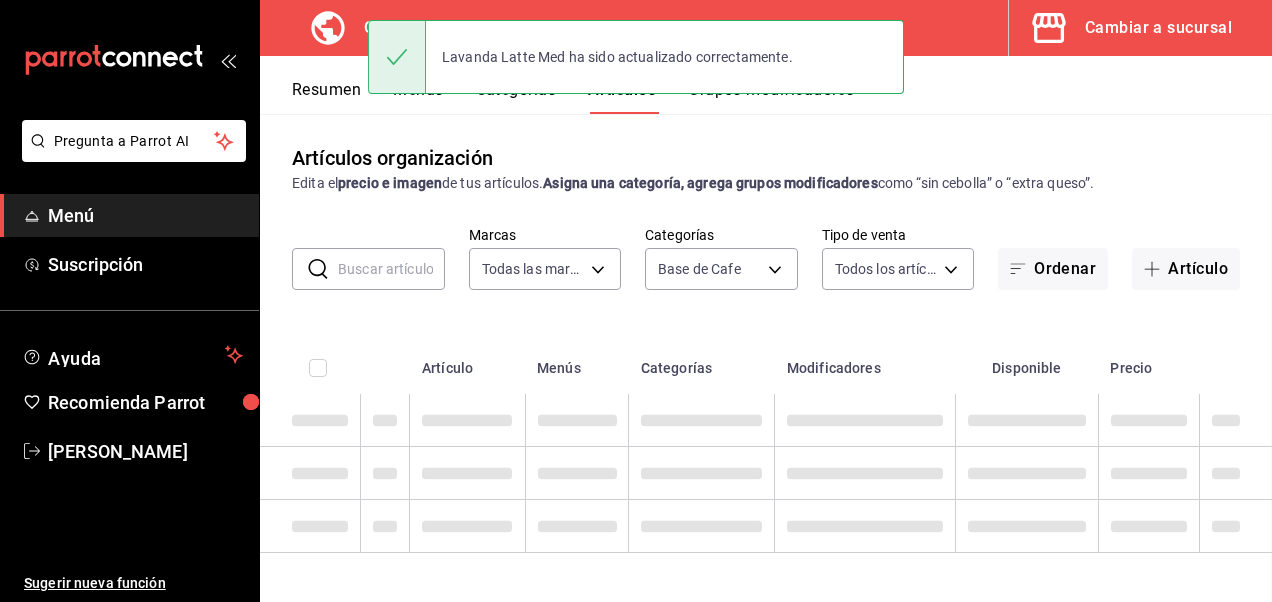 scroll, scrollTop: 2, scrollLeft: 0, axis: vertical 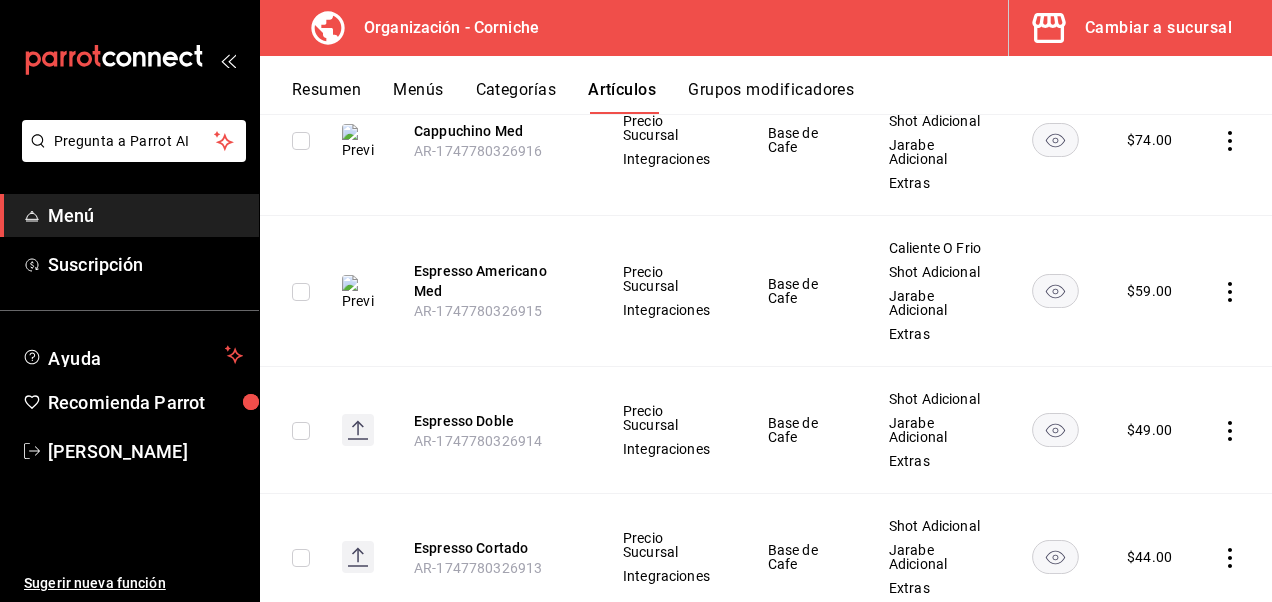 click on "Caramel Latte Med" at bounding box center [494, -375] 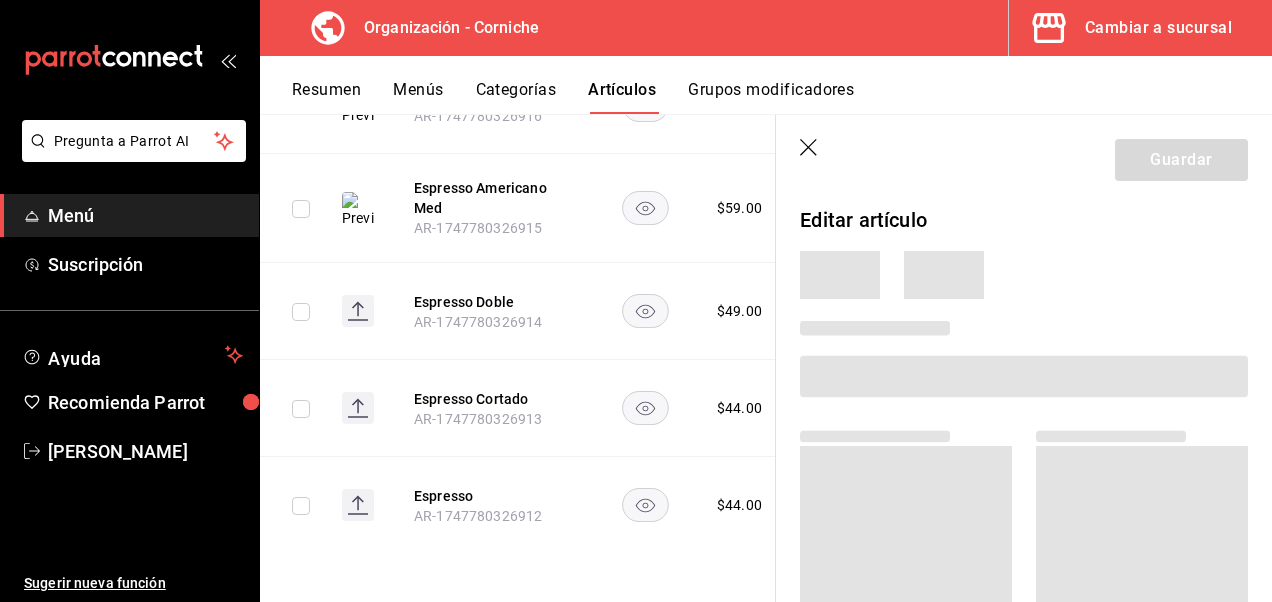 scroll, scrollTop: 2022, scrollLeft: 0, axis: vertical 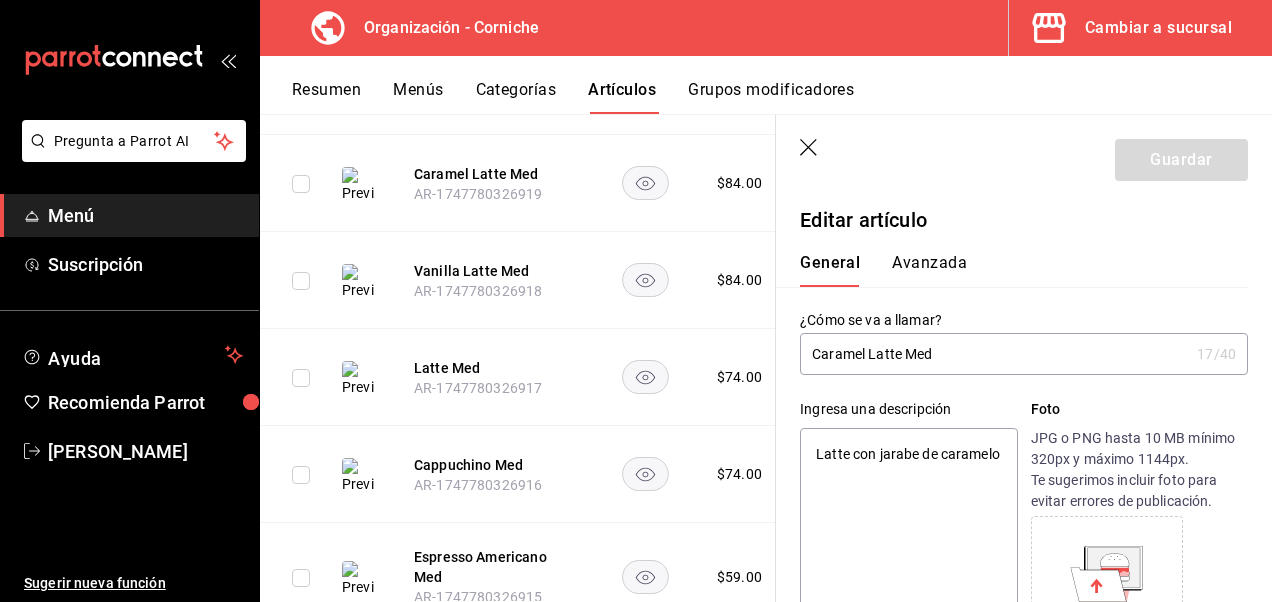 type on "x" 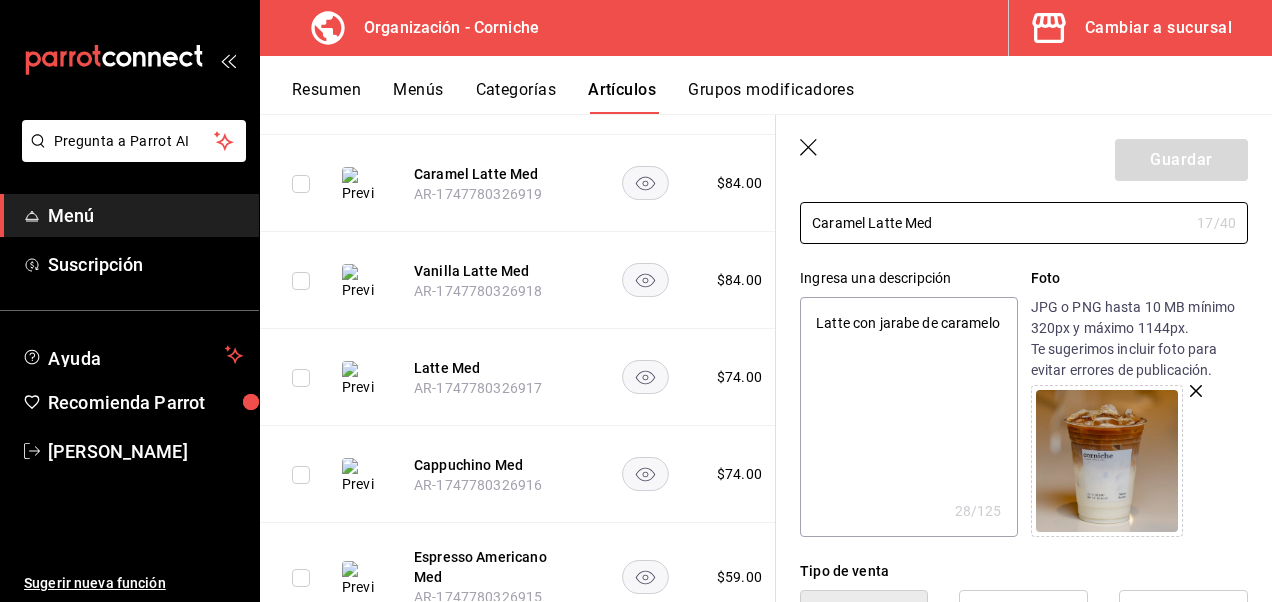scroll, scrollTop: 132, scrollLeft: 0, axis: vertical 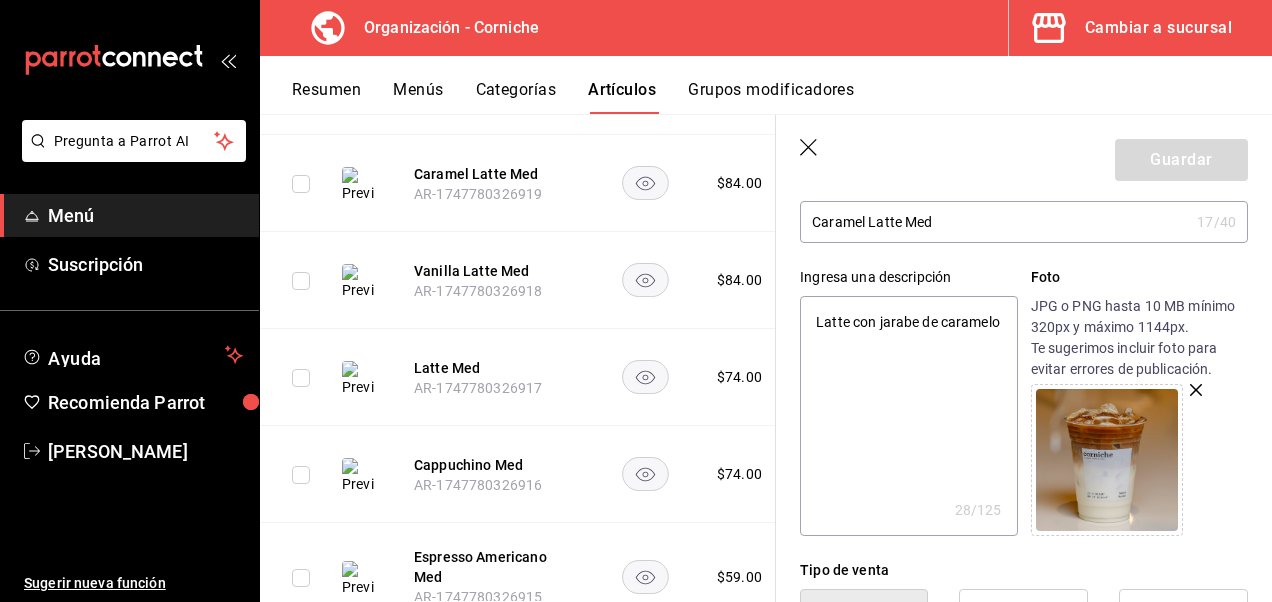 click 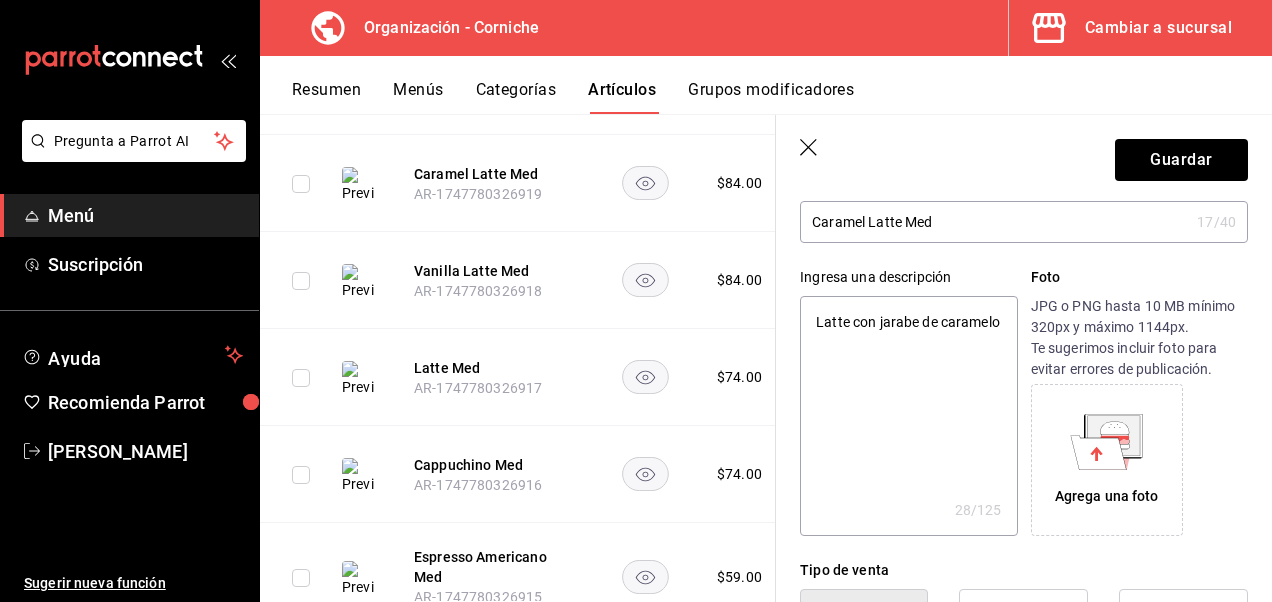 click 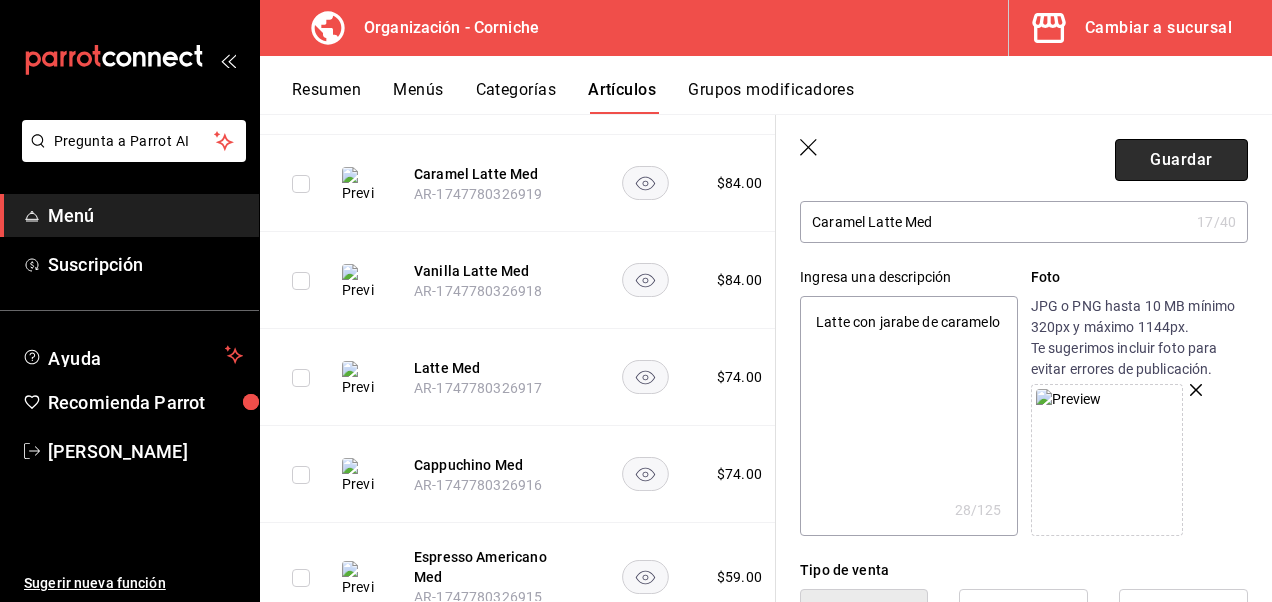 click on "Guardar" at bounding box center (1181, 160) 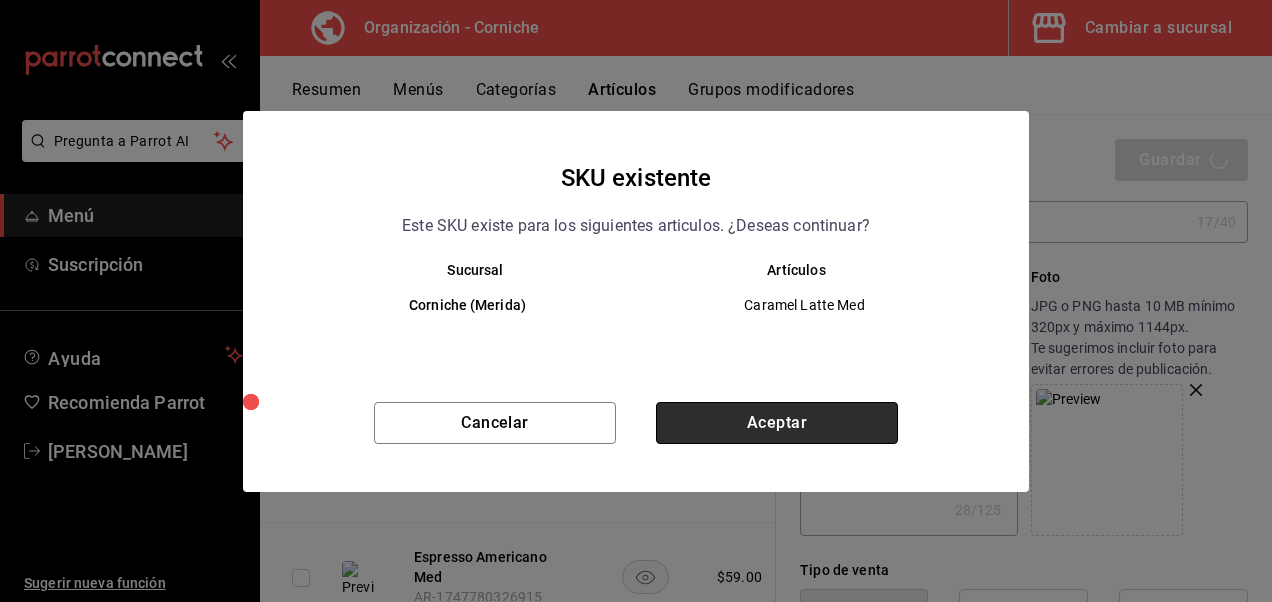 click on "Aceptar" at bounding box center [777, 423] 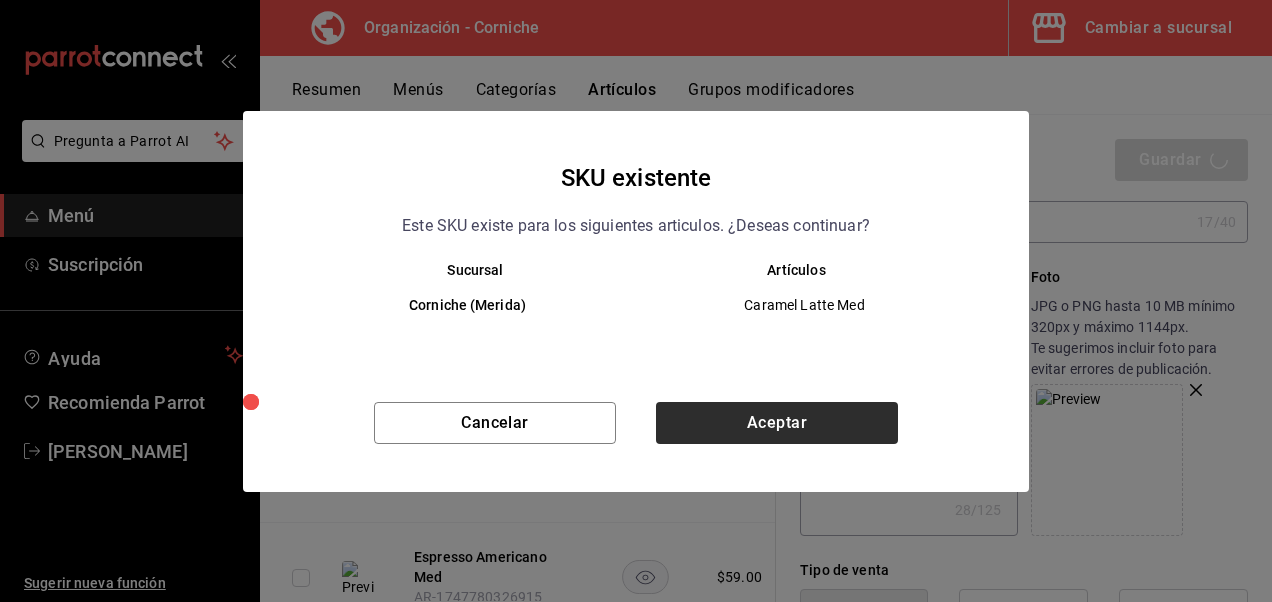 type on "x" 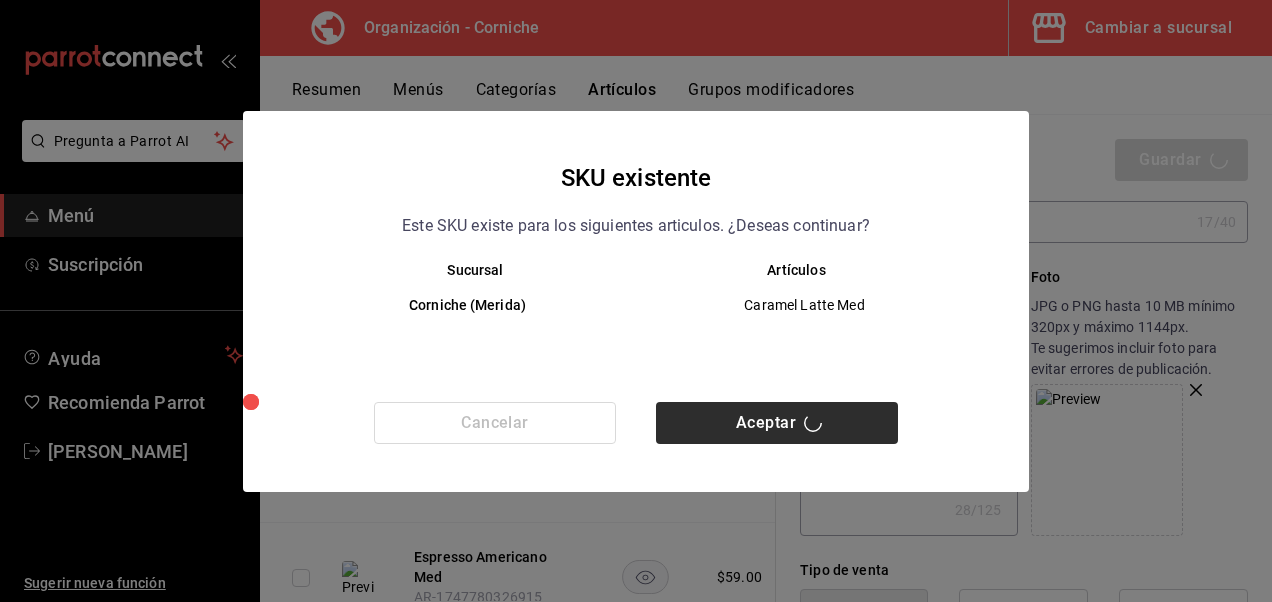 type 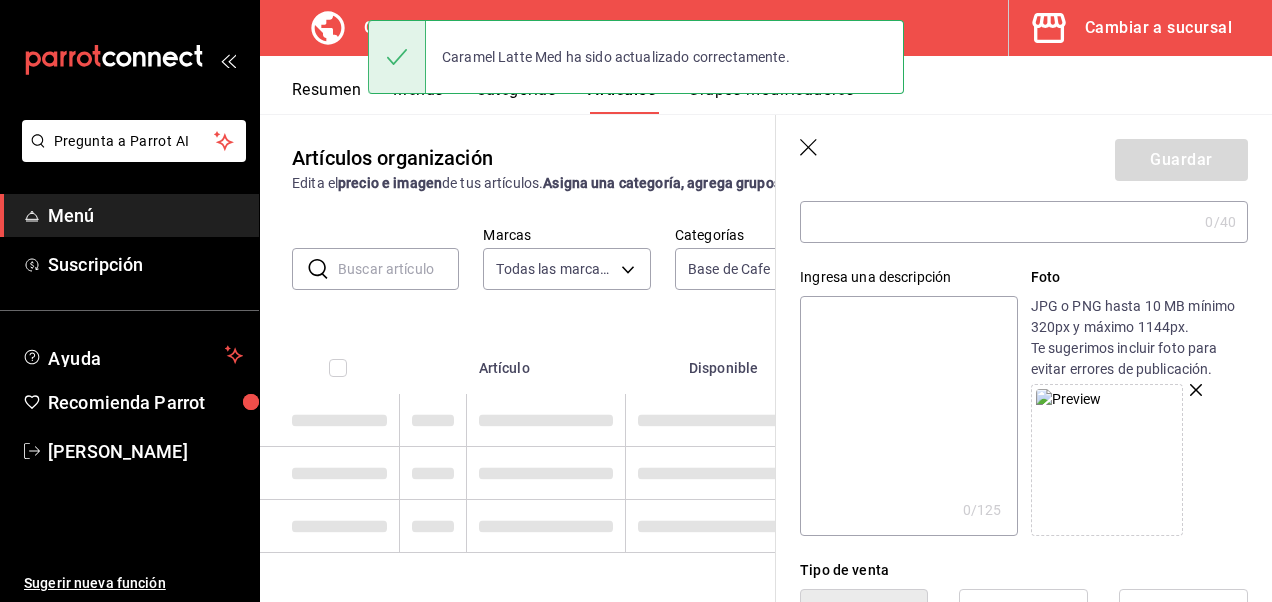 scroll, scrollTop: 2, scrollLeft: 0, axis: vertical 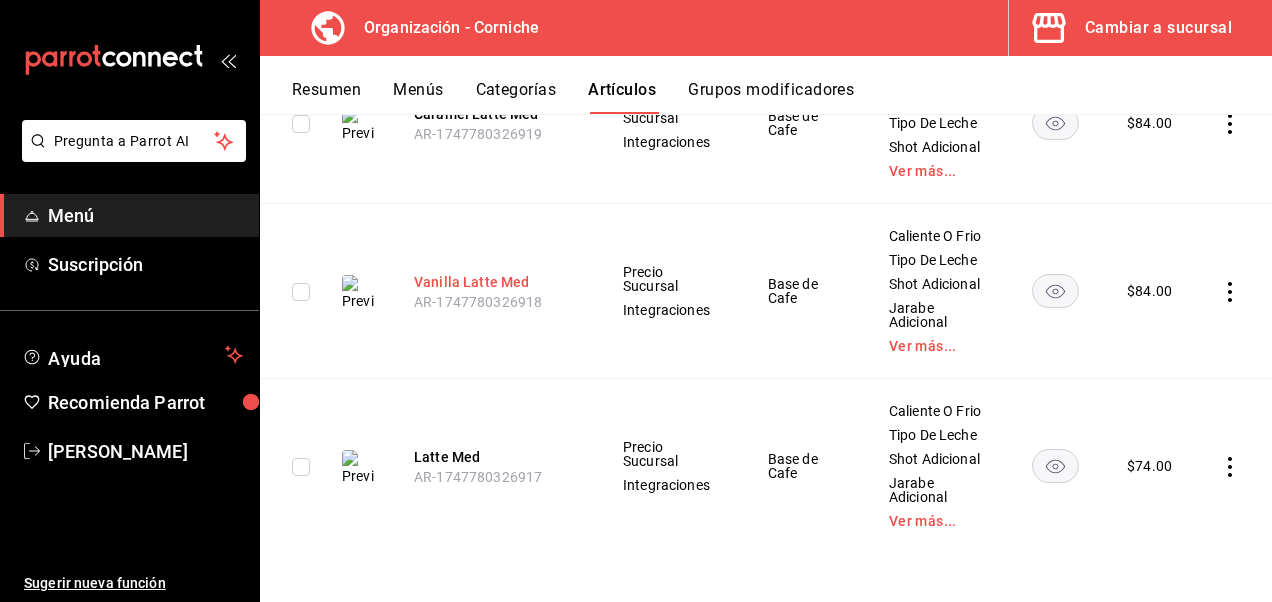 click on "Vanilla Latte Med" at bounding box center [494, 282] 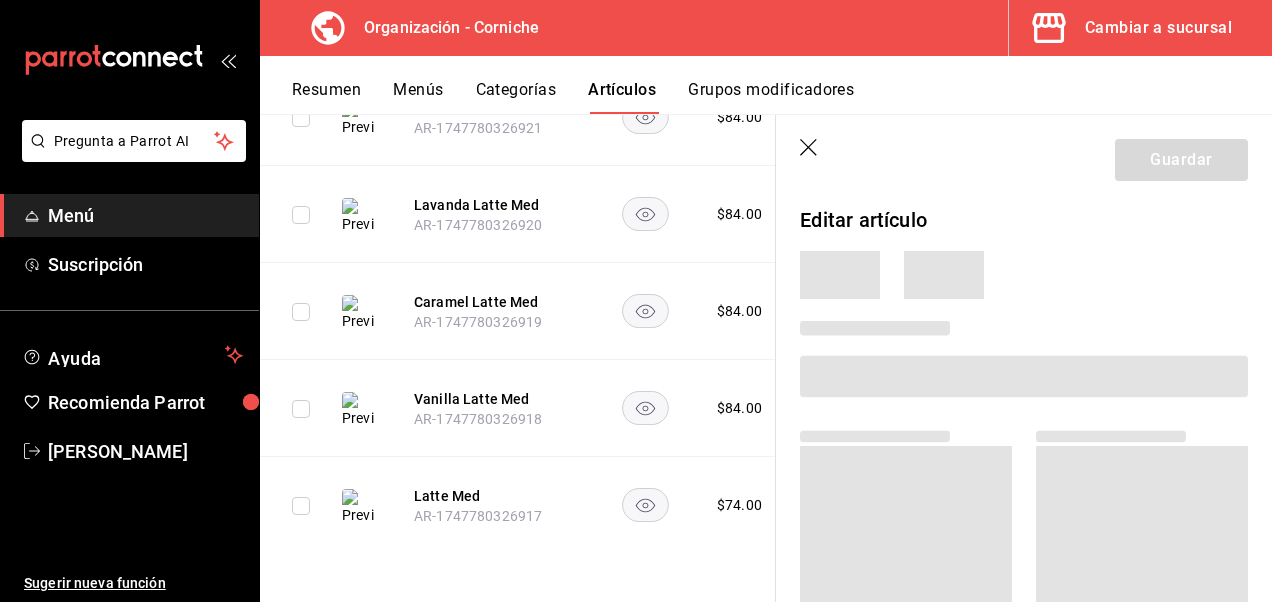 scroll, scrollTop: 1788, scrollLeft: 0, axis: vertical 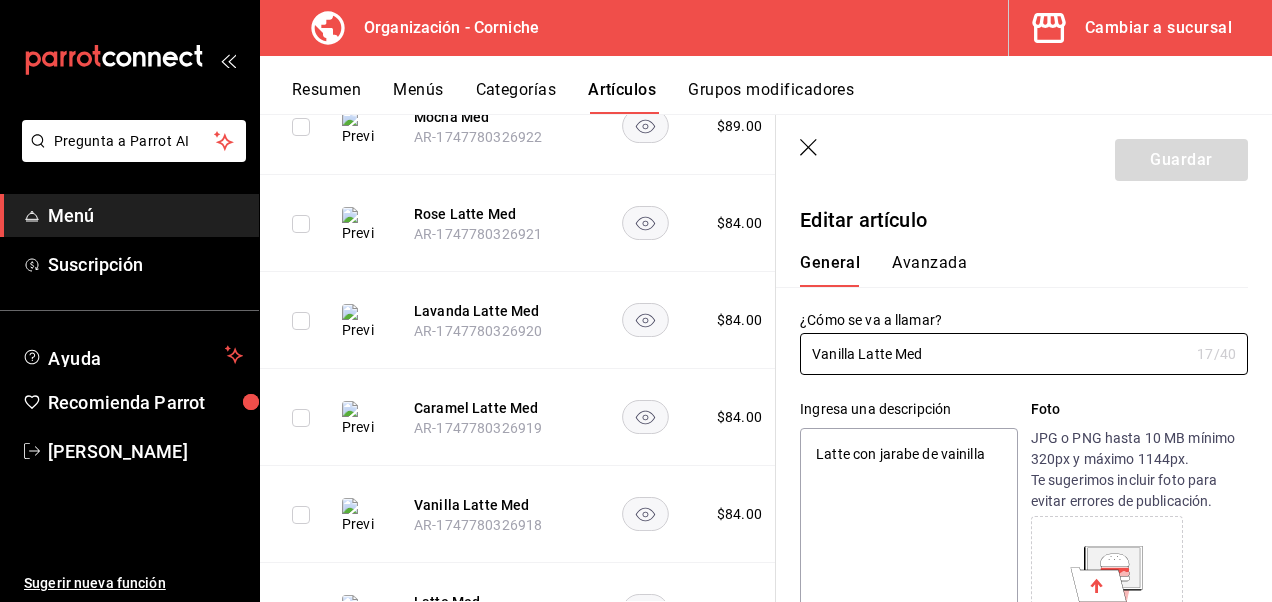 type on "x" 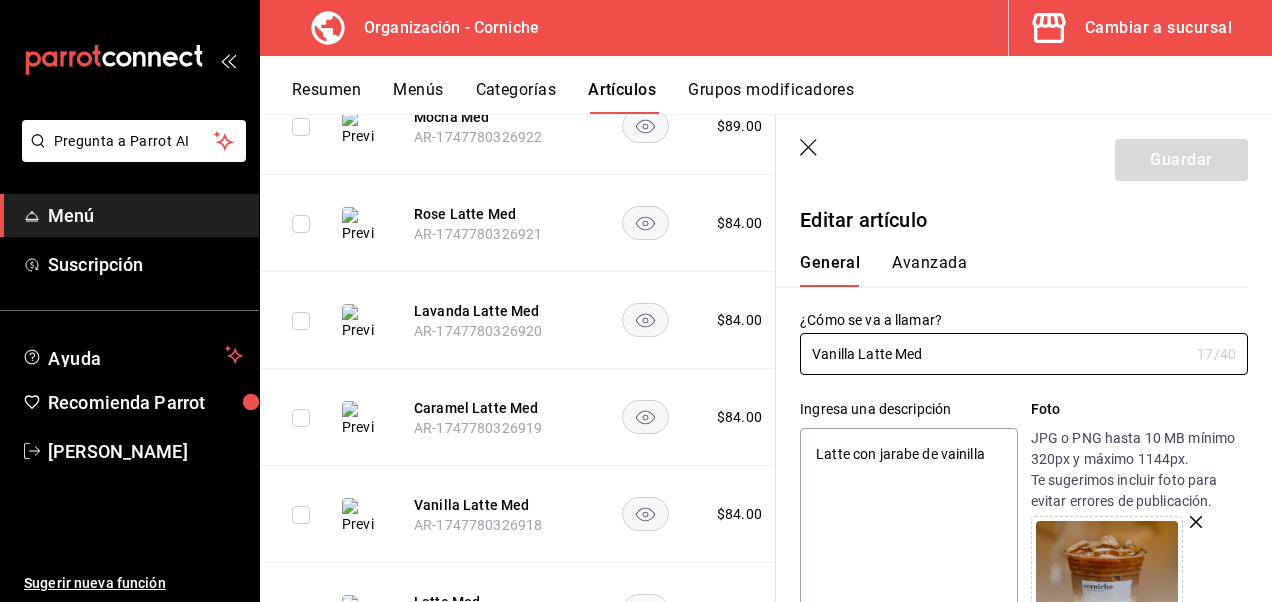 scroll, scrollTop: 195, scrollLeft: 0, axis: vertical 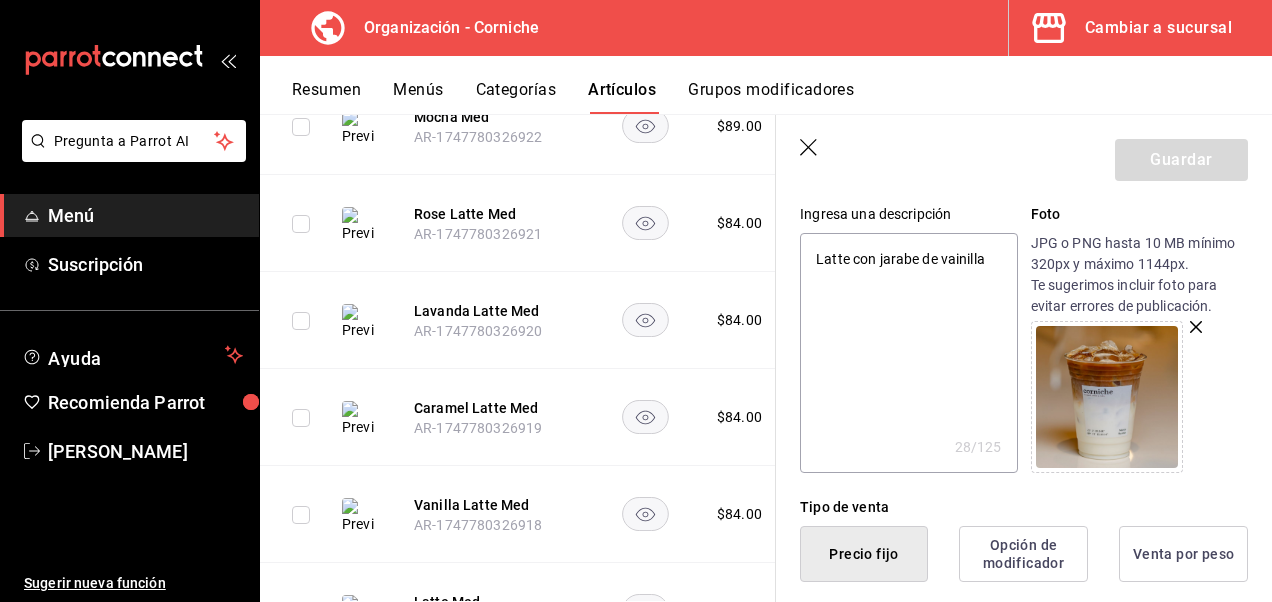 click 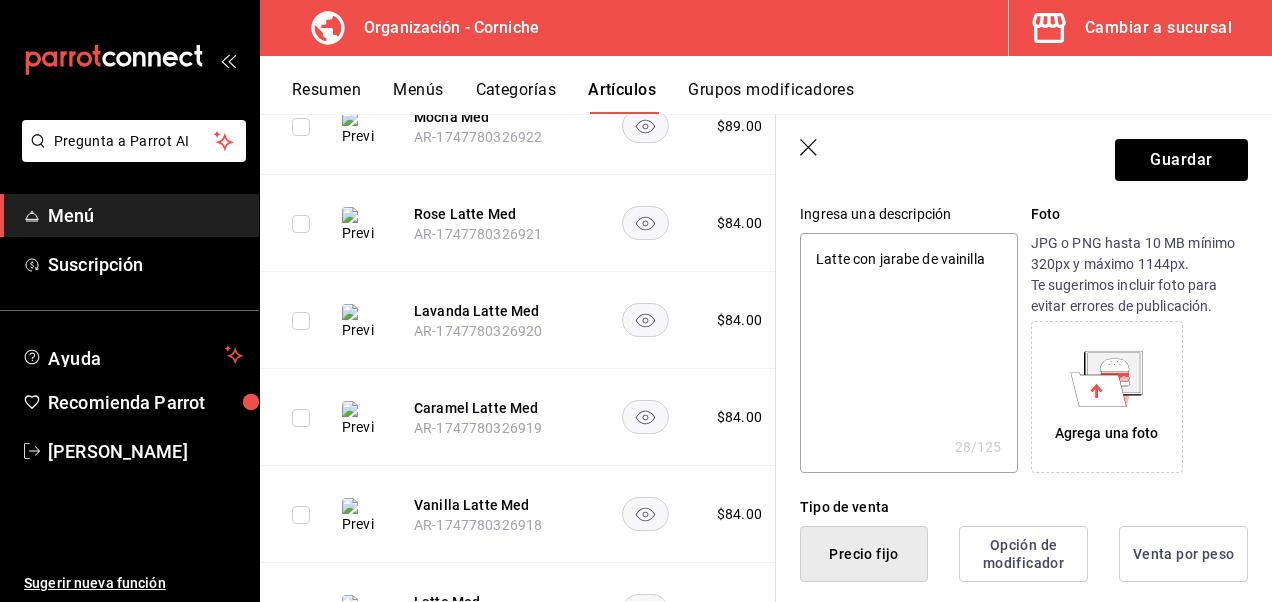 click on "Agrega una foto" at bounding box center (1107, 397) 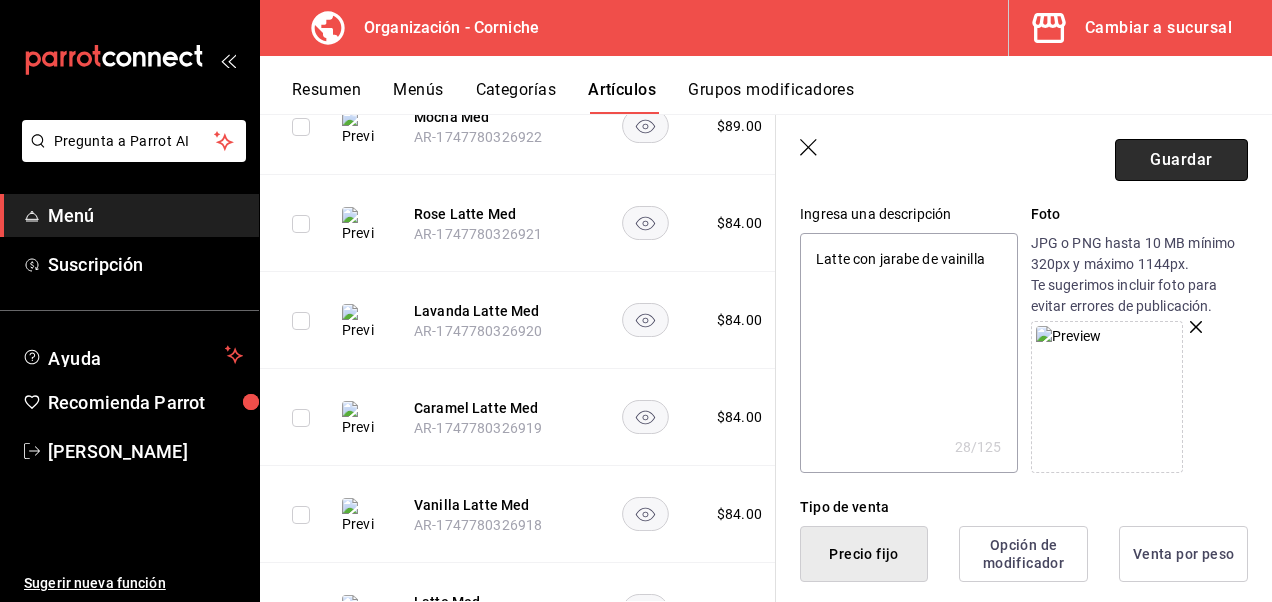 click on "Guardar" at bounding box center (1181, 160) 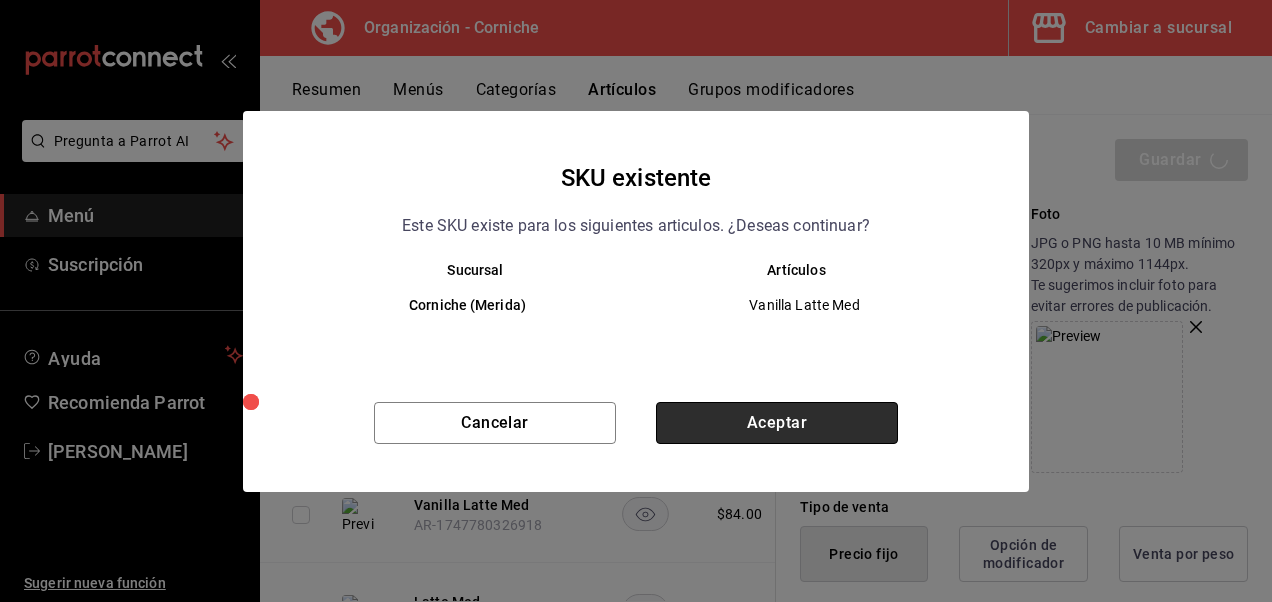 click on "Aceptar" at bounding box center (777, 423) 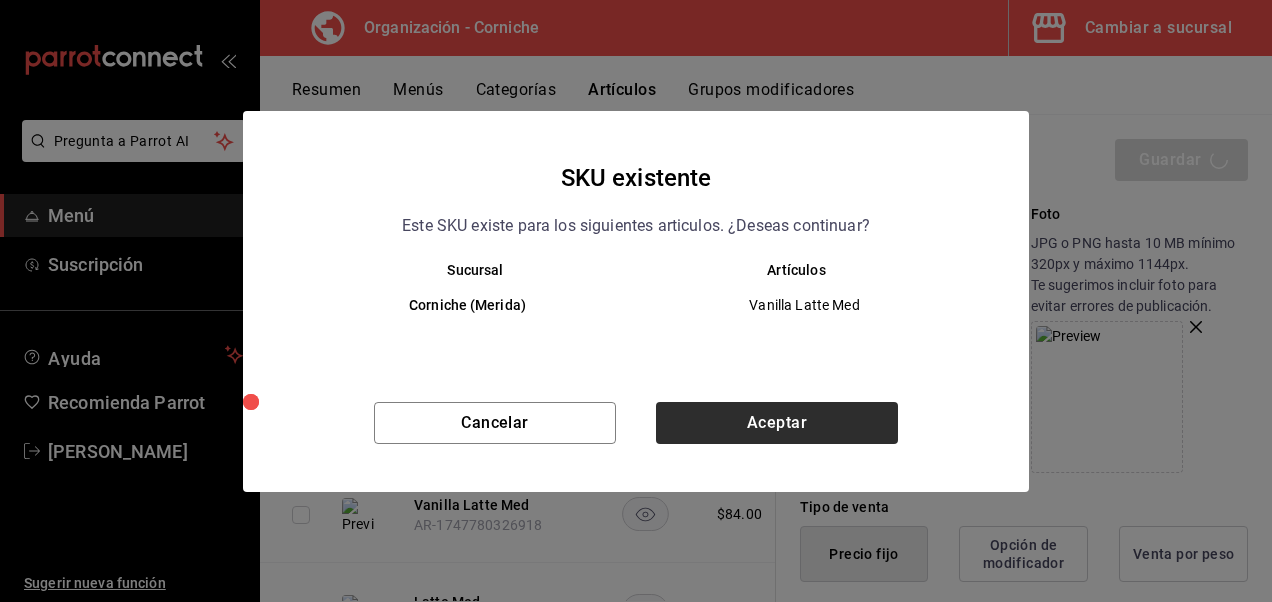 type on "x" 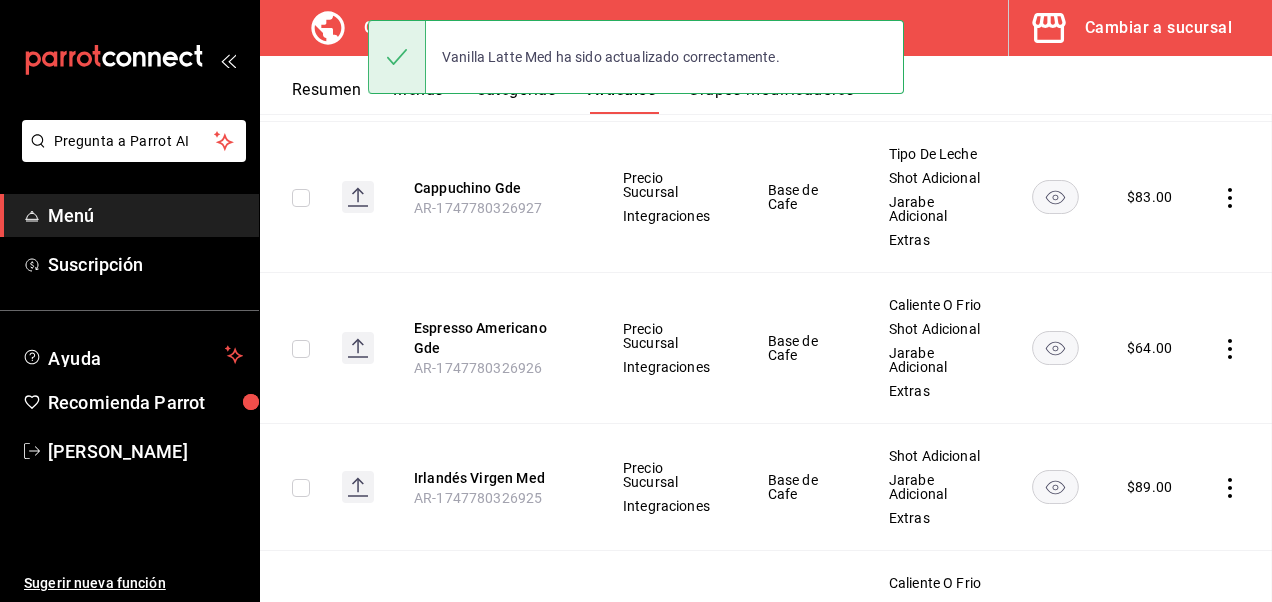 scroll, scrollTop: 2, scrollLeft: 0, axis: vertical 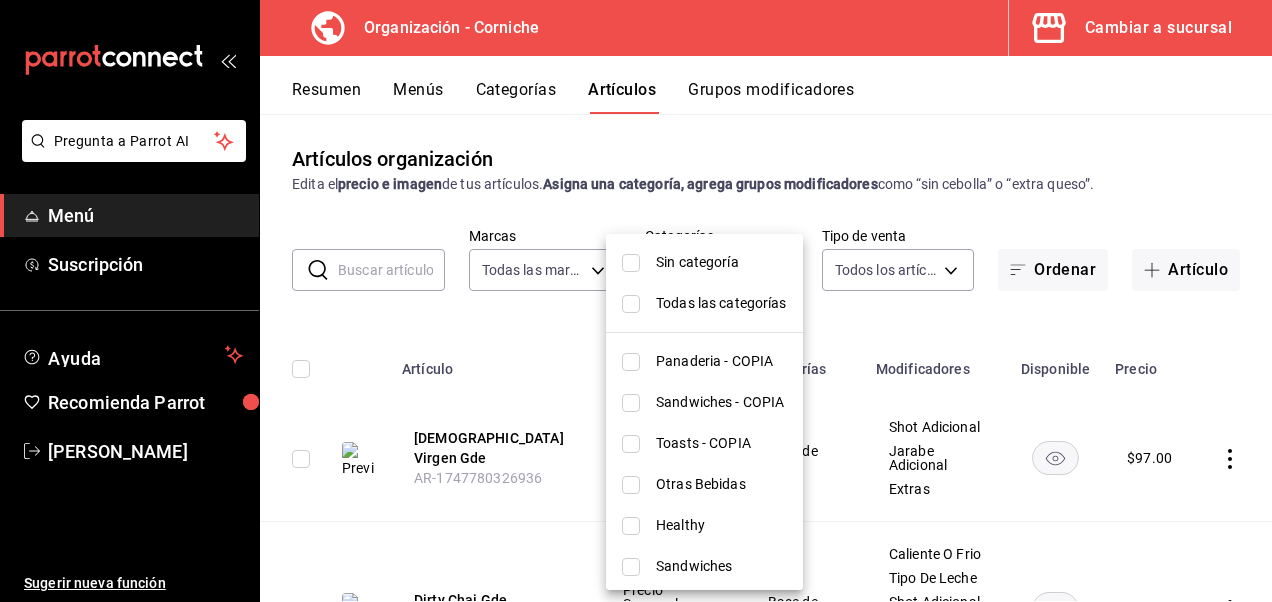 click on "Pregunta a Parrot AI Menú   Suscripción   Ayuda Recomienda Parrot   [PERSON_NAME]   Sugerir nueva función   Organización - Corniche Cambiar a sucursal Resumen Menús Categorías Artículos Grupos modificadores Artículos organización Edita el  precio e imagen  de tus artículos.  Asigna una categoría, agrega grupos modificadores  como “sin cebolla” o “extra queso”. ​ ​ Marcas Todas las marcas, Sin marca de095c9f-9f33-4311-a1cf-fb09ada0ff3b Categorías Base de Cafe 9501b6a1-544b-4809-908d-d4d95650fa20 Tipo de venta Todos los artículos ALL Ordenar Artículo Artículo Menús Categorías Modificadores Disponible Precio Irlandés Virgen Gde AR-1747780326936 Precio Sucursal Integraciones Base de Cafe Shot Adicional Jarabe Adicional Extras $ 97.00 Dirty Chai Gde AR-1747780326935 Precio Sucursal Integraciones Base de Cafe Caliente O Frio Tipo De Leche Shot Adicional Jarabe Adicional Ver más... $ 97.00 Dirty Matcha Gde AR-1747780326934 Precio Sucursal Integraciones Base de Cafe Caliente O Frio $ $ $" at bounding box center (636, 301) 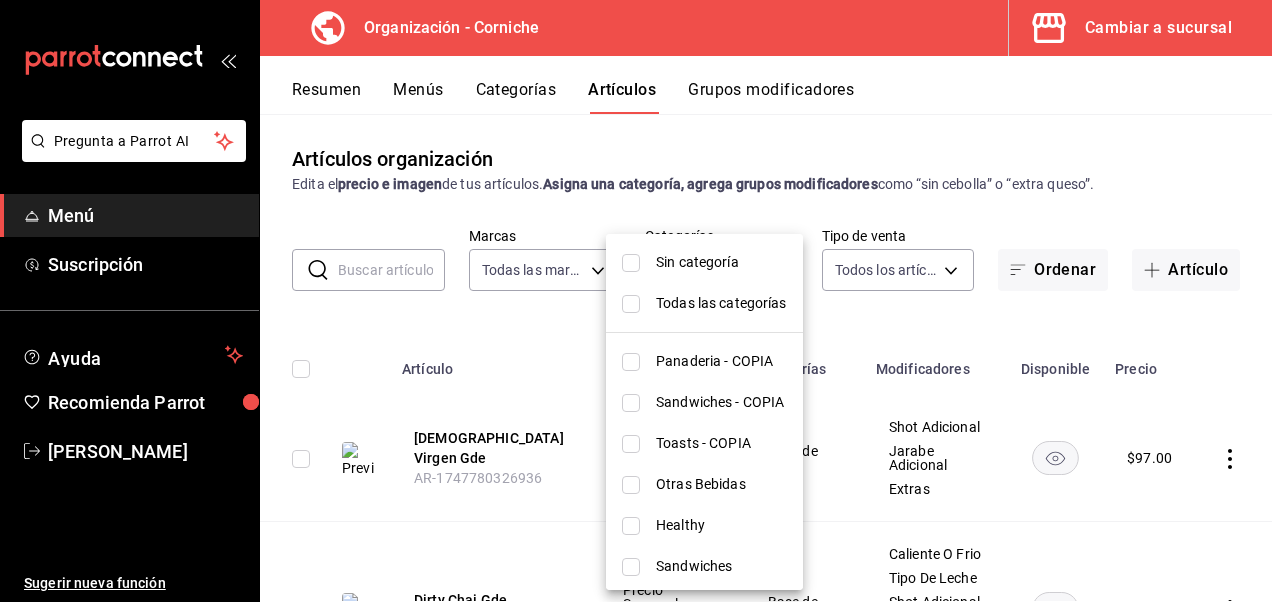 click at bounding box center (631, 403) 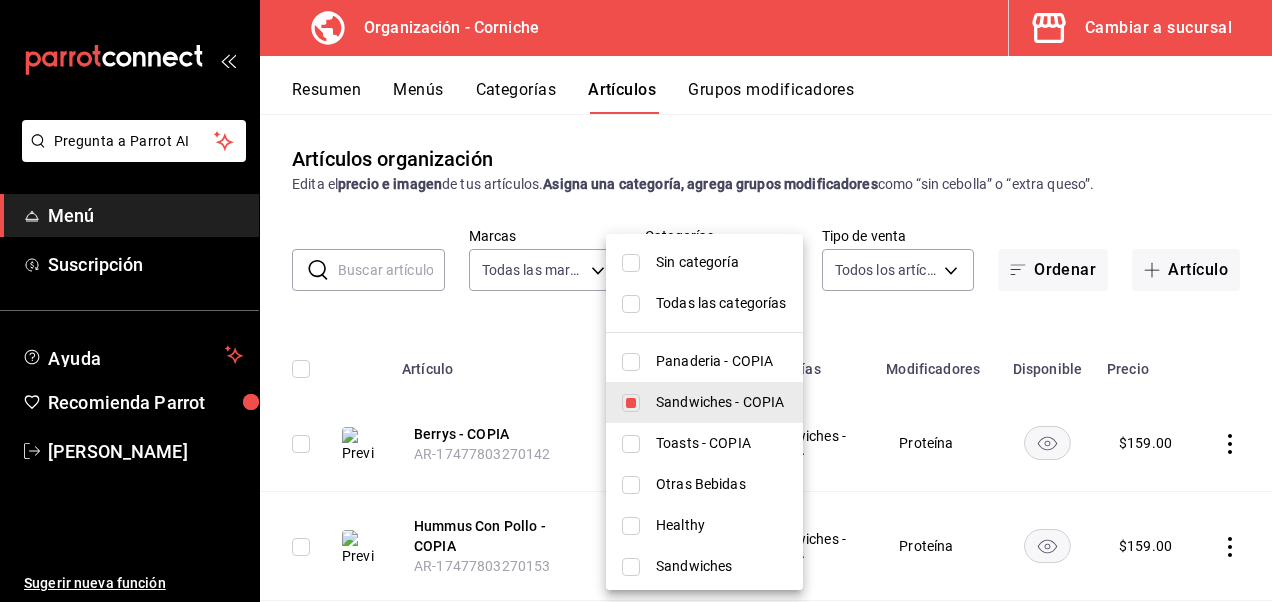 click at bounding box center [636, 301] 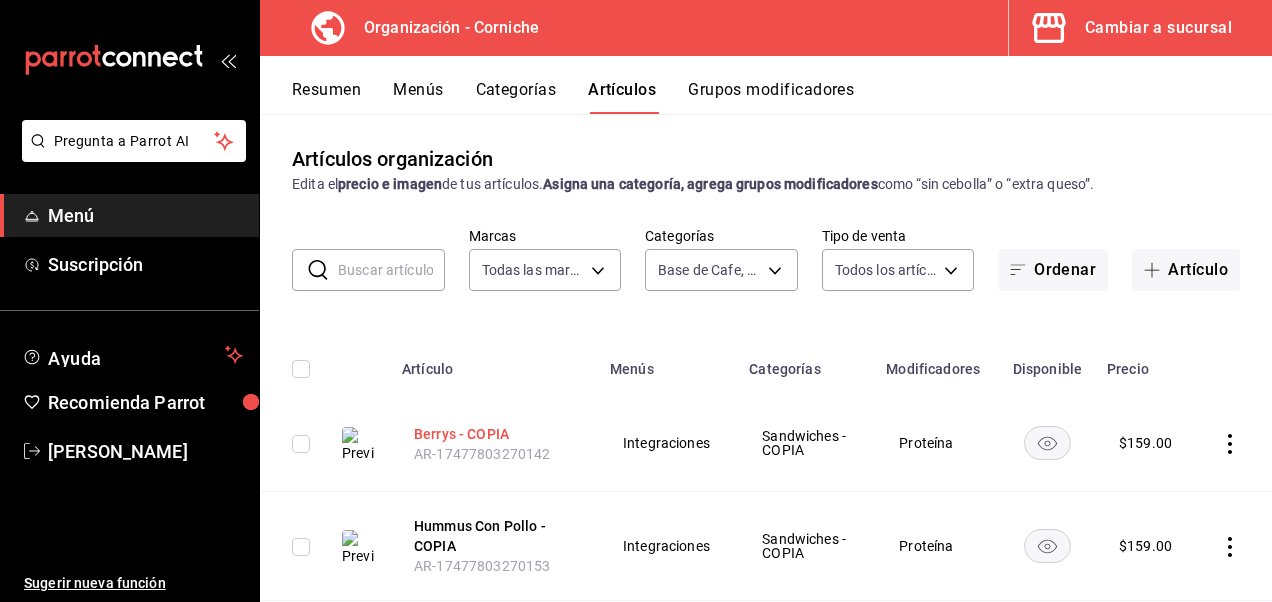 click on "Berrys - COPIA" at bounding box center (494, 434) 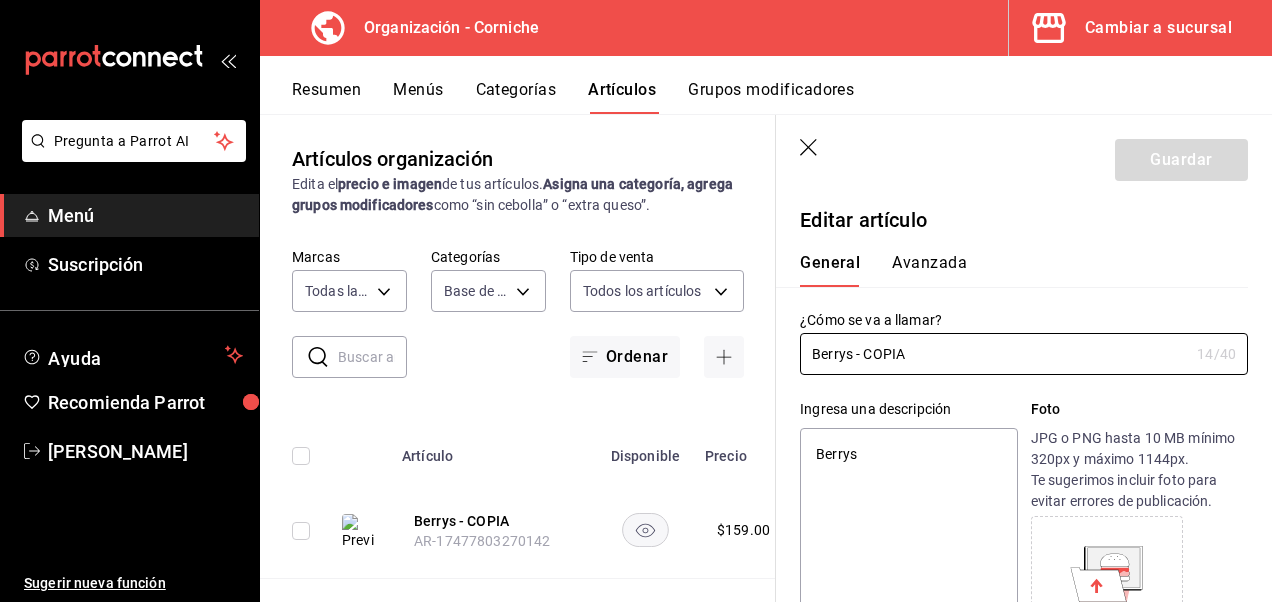 type on "x" 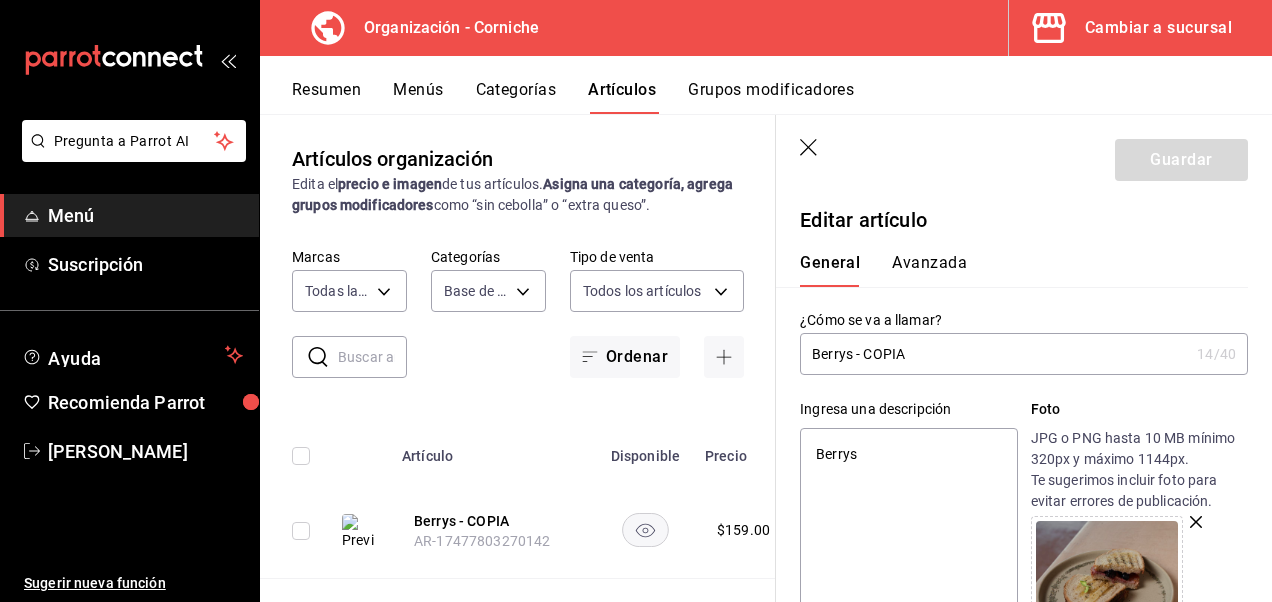 click 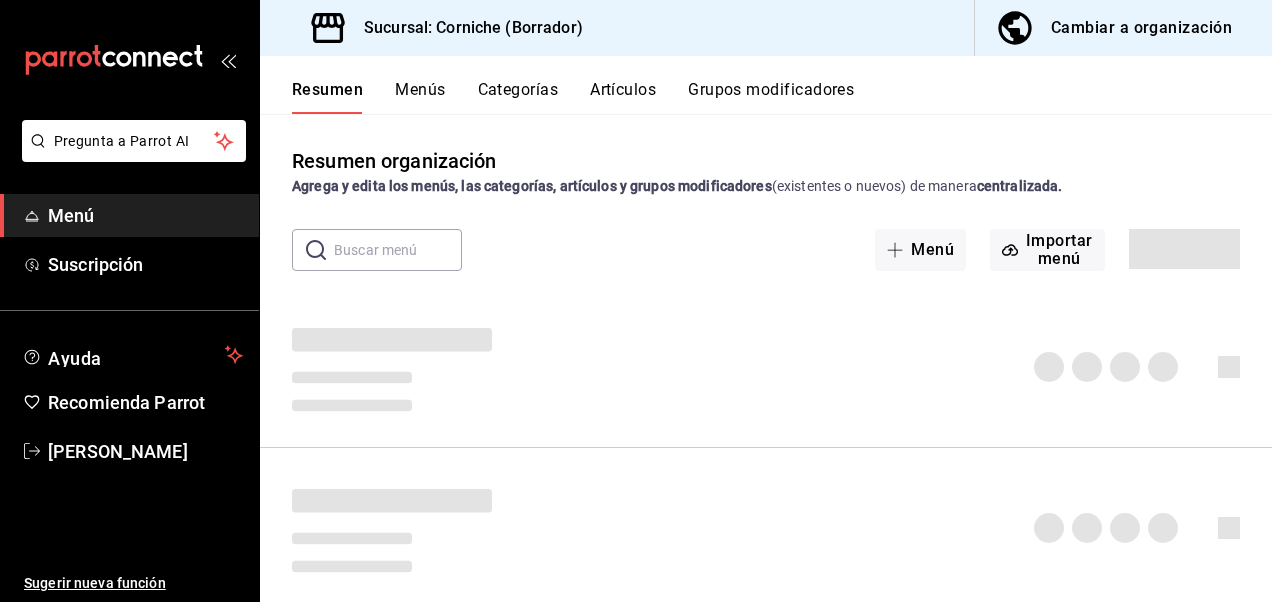 scroll, scrollTop: 0, scrollLeft: 0, axis: both 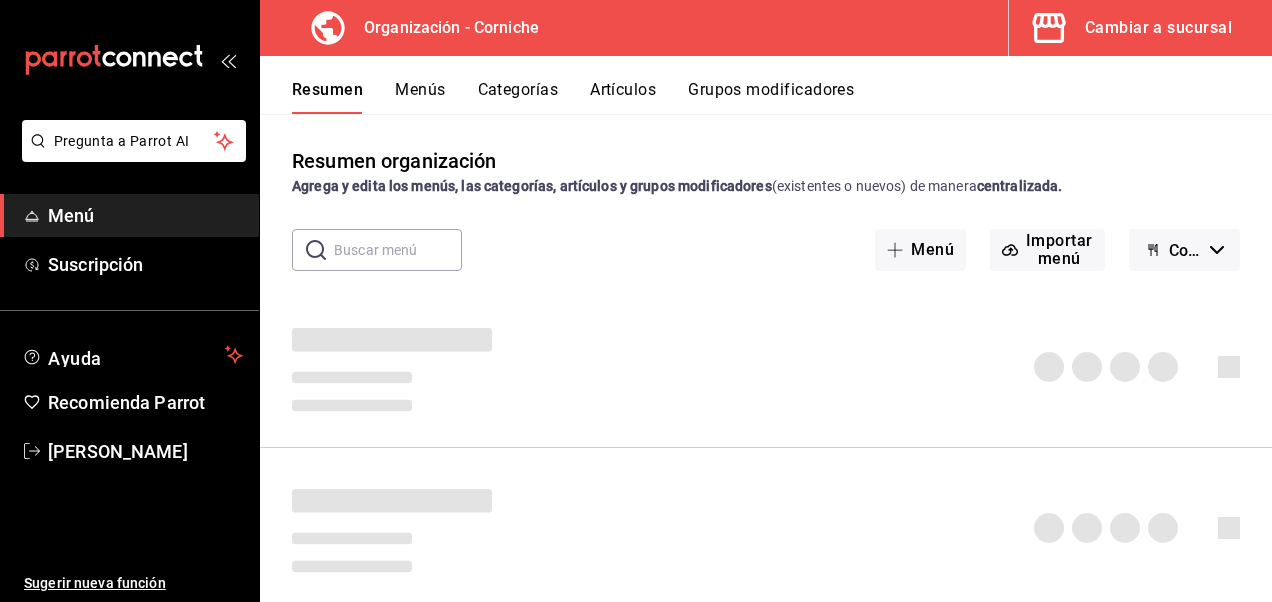 click on "Cambiar a sucursal" at bounding box center (1158, 28) 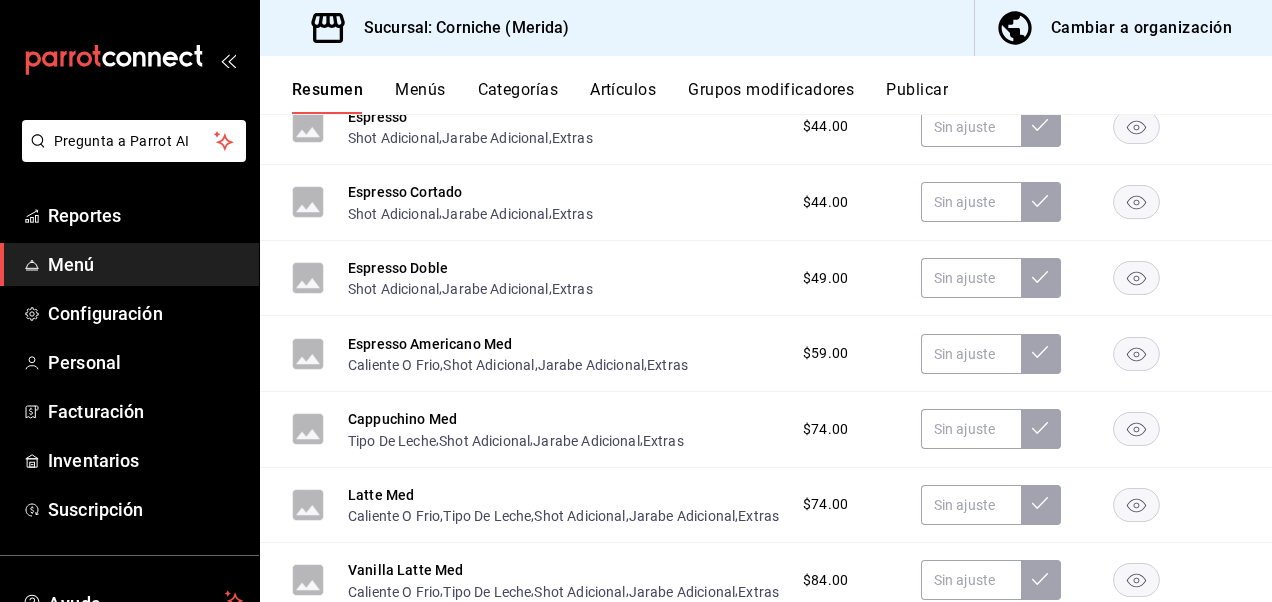 scroll, scrollTop: 0, scrollLeft: 0, axis: both 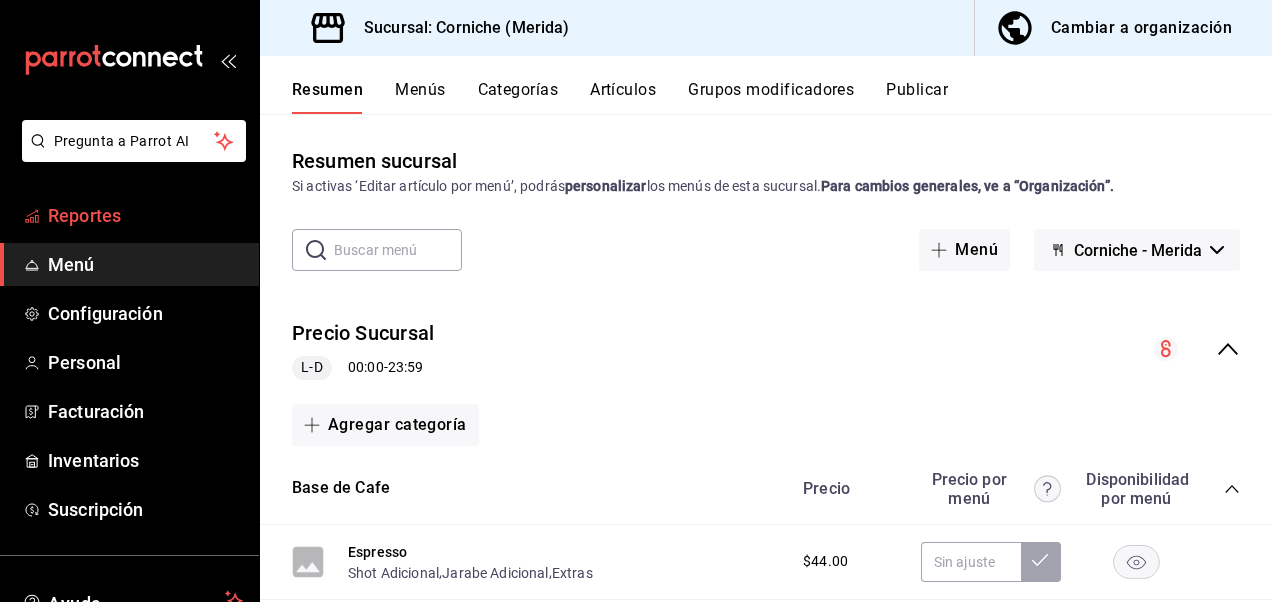 click on "Reportes" at bounding box center [129, 215] 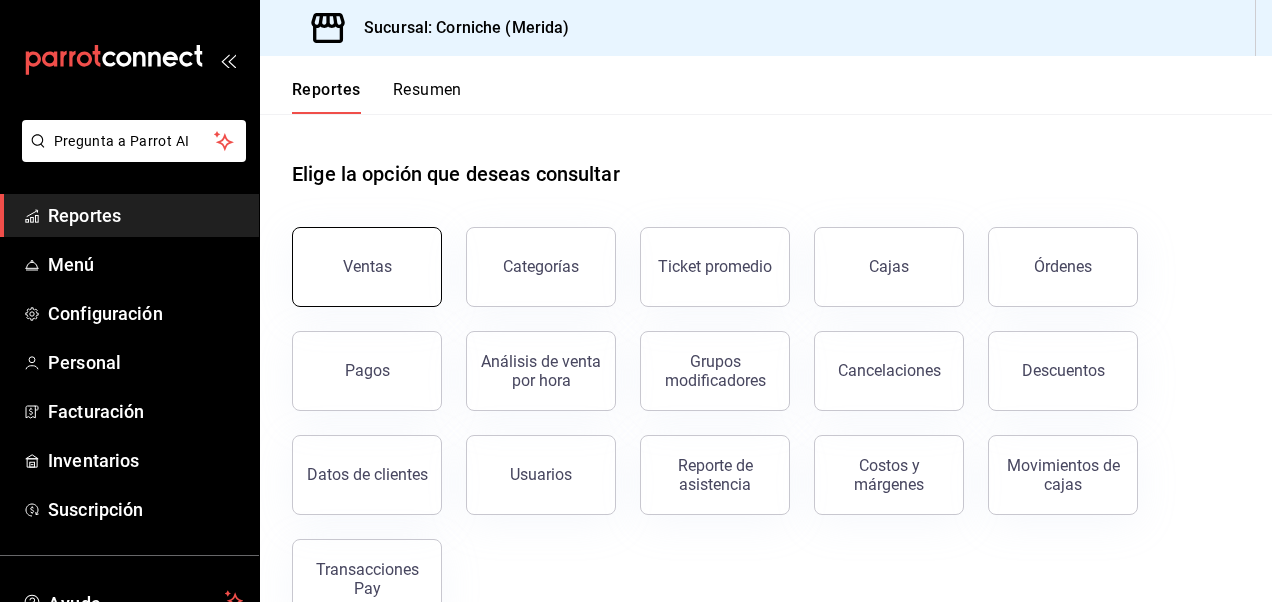 click on "Ventas" at bounding box center [367, 267] 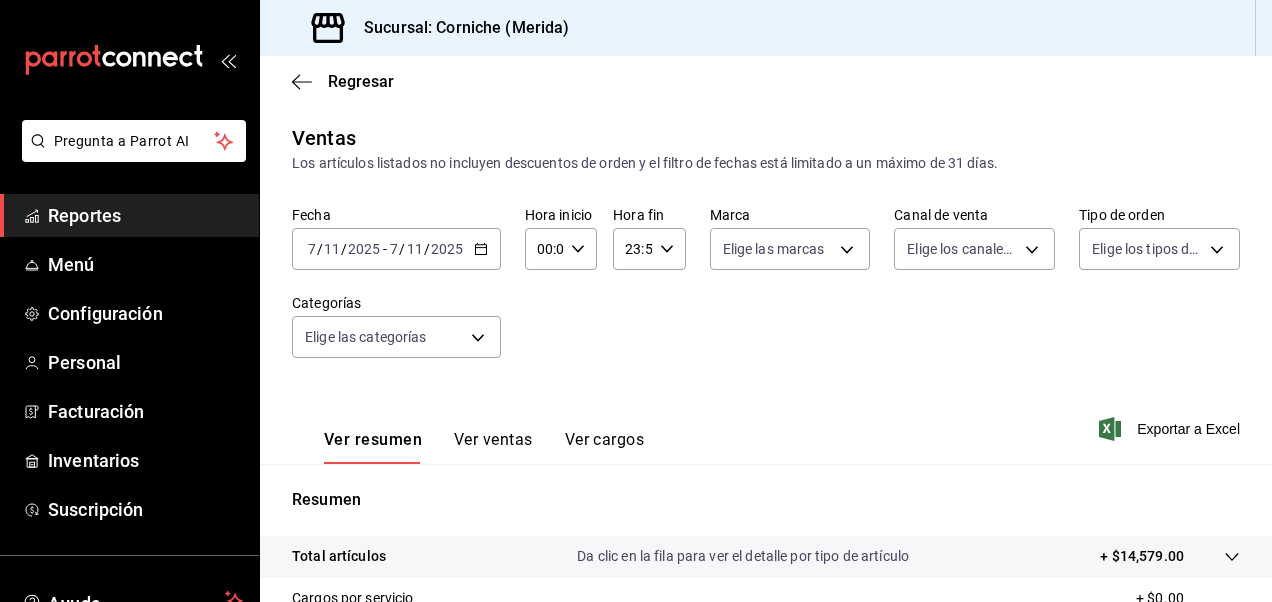 scroll, scrollTop: 356, scrollLeft: 0, axis: vertical 